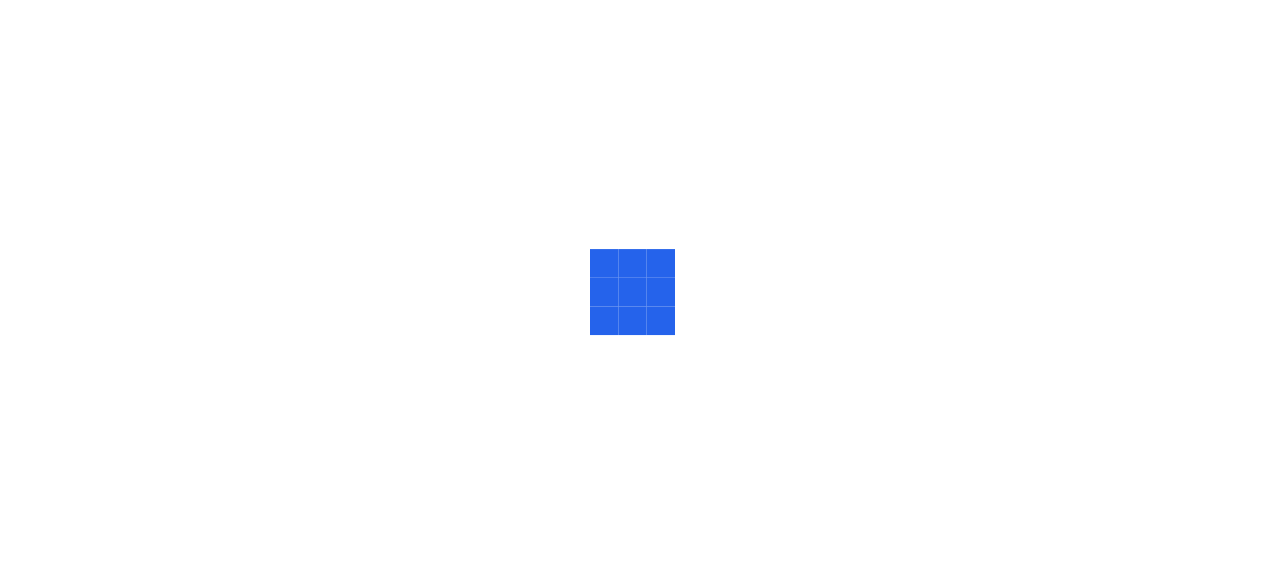 scroll, scrollTop: 0, scrollLeft: 0, axis: both 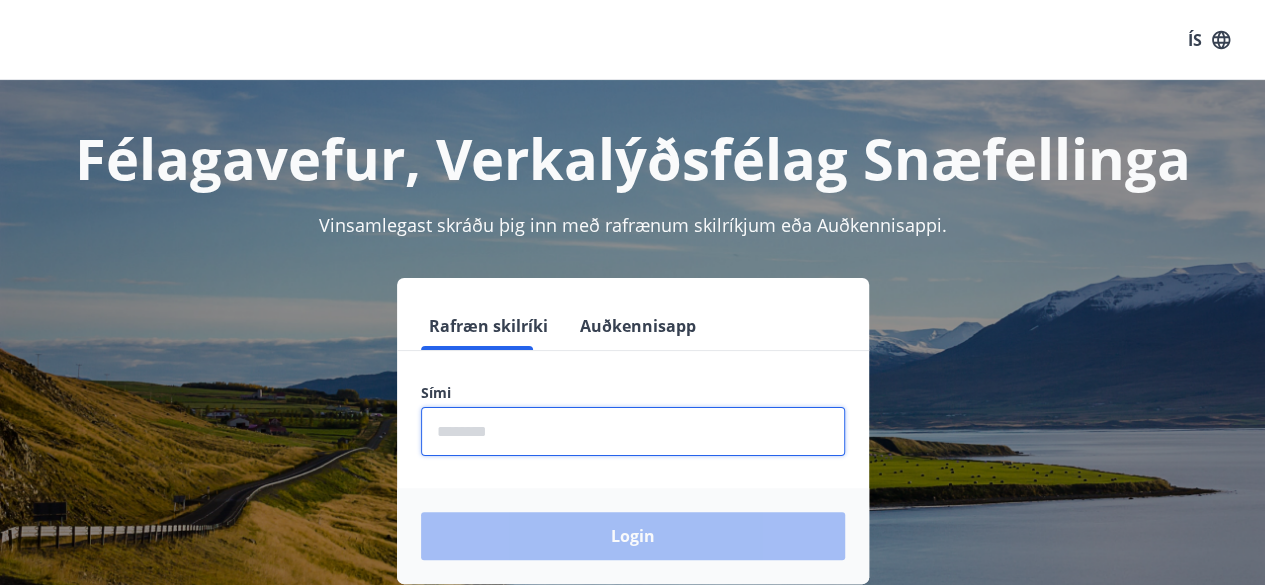 click at bounding box center [633, 431] 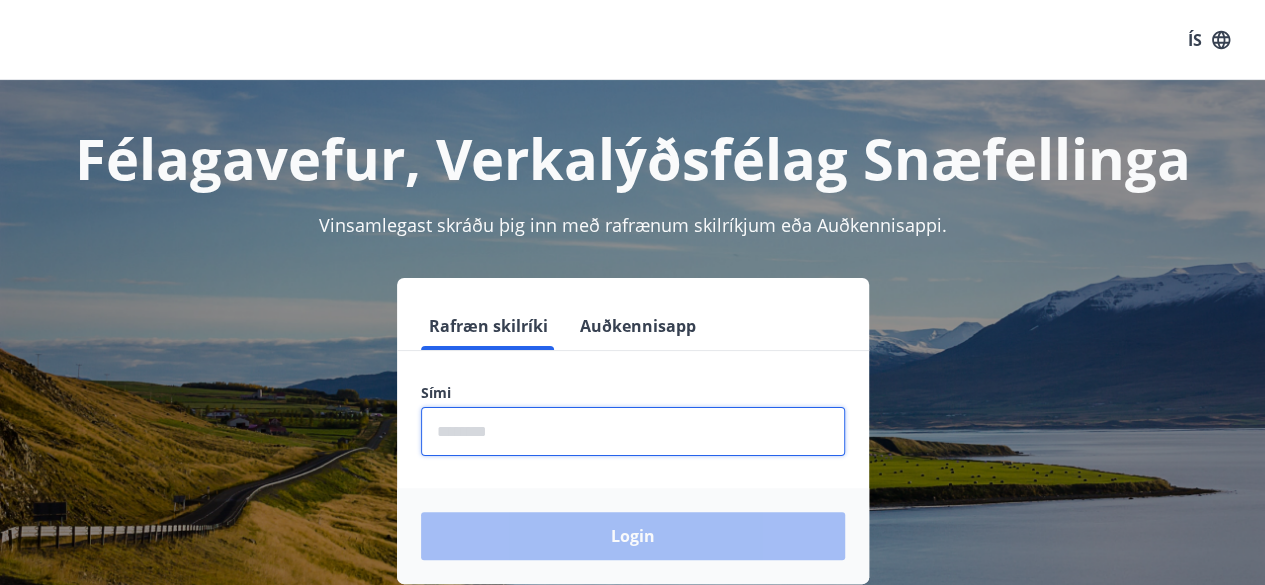 type on "********" 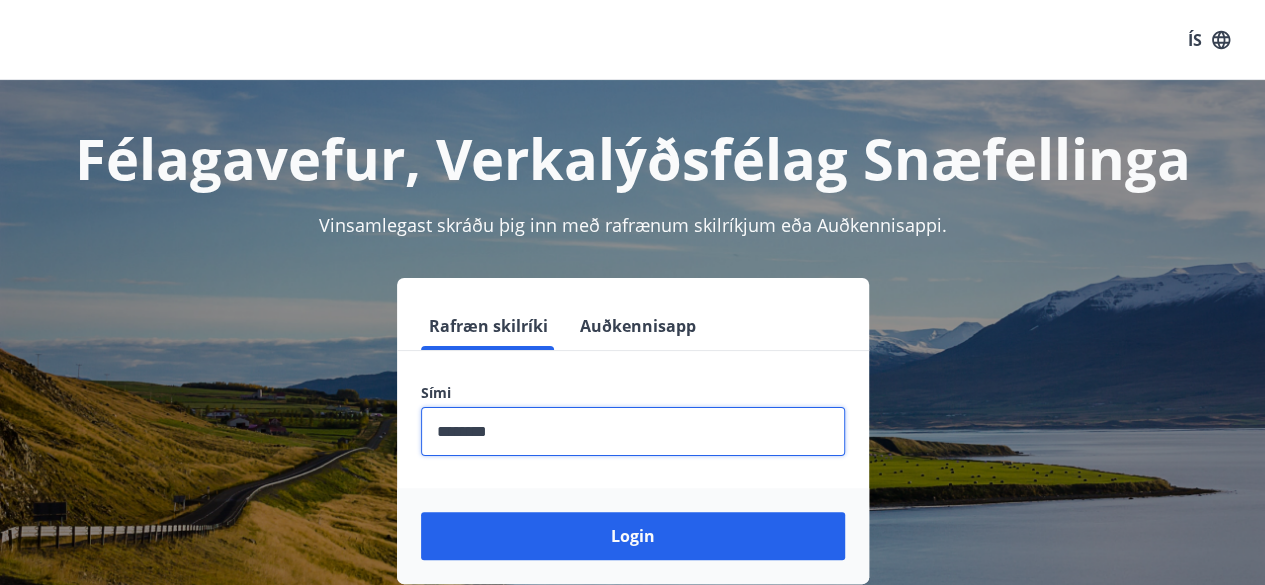 click on "Login" at bounding box center (633, 536) 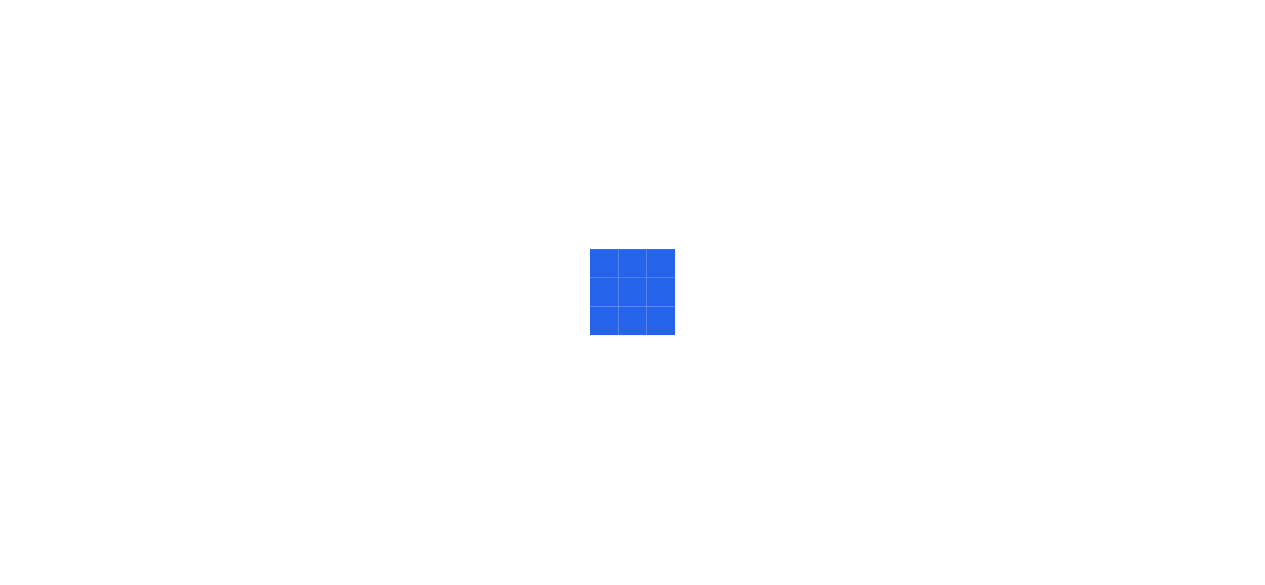 scroll, scrollTop: 0, scrollLeft: 0, axis: both 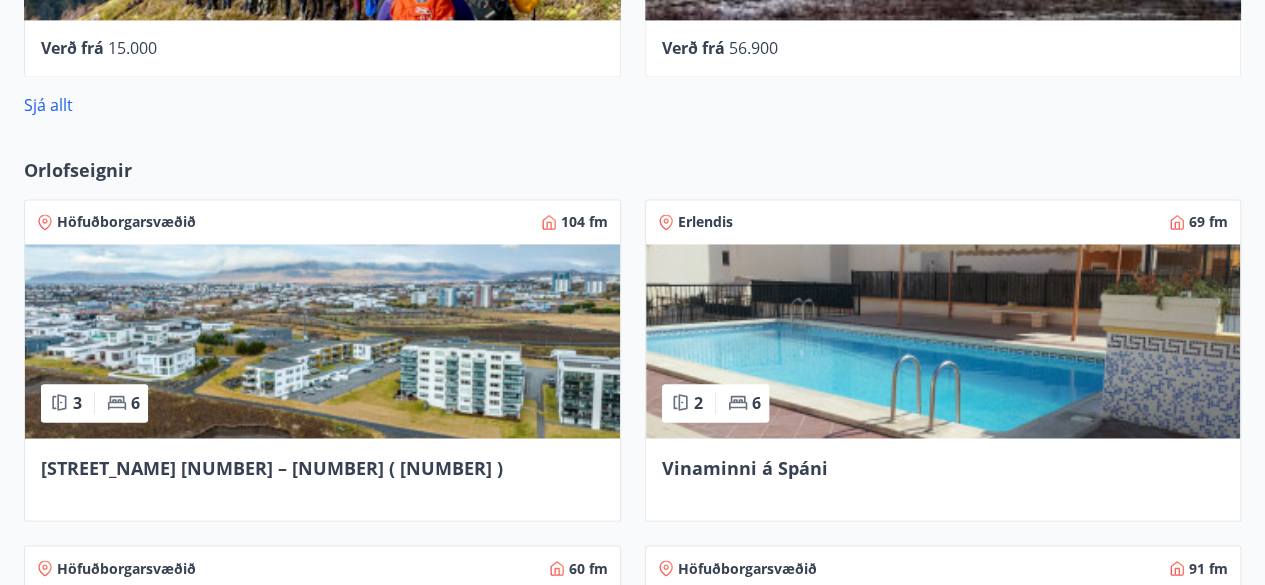 click at bounding box center [322, 341] 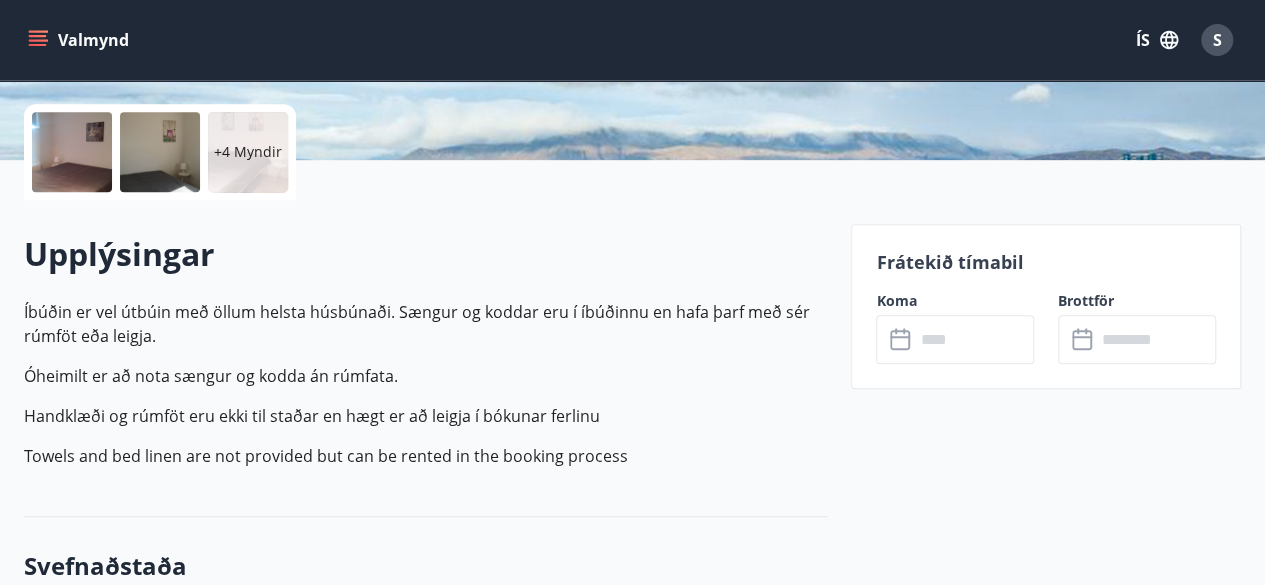 scroll, scrollTop: 520, scrollLeft: 0, axis: vertical 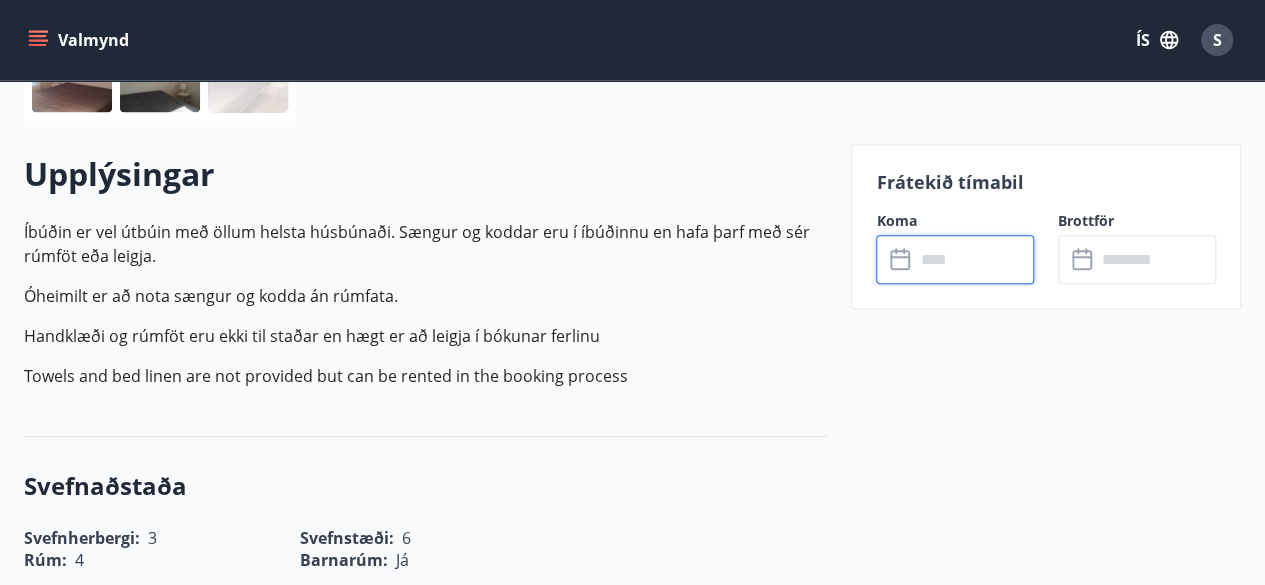 click at bounding box center (974, 259) 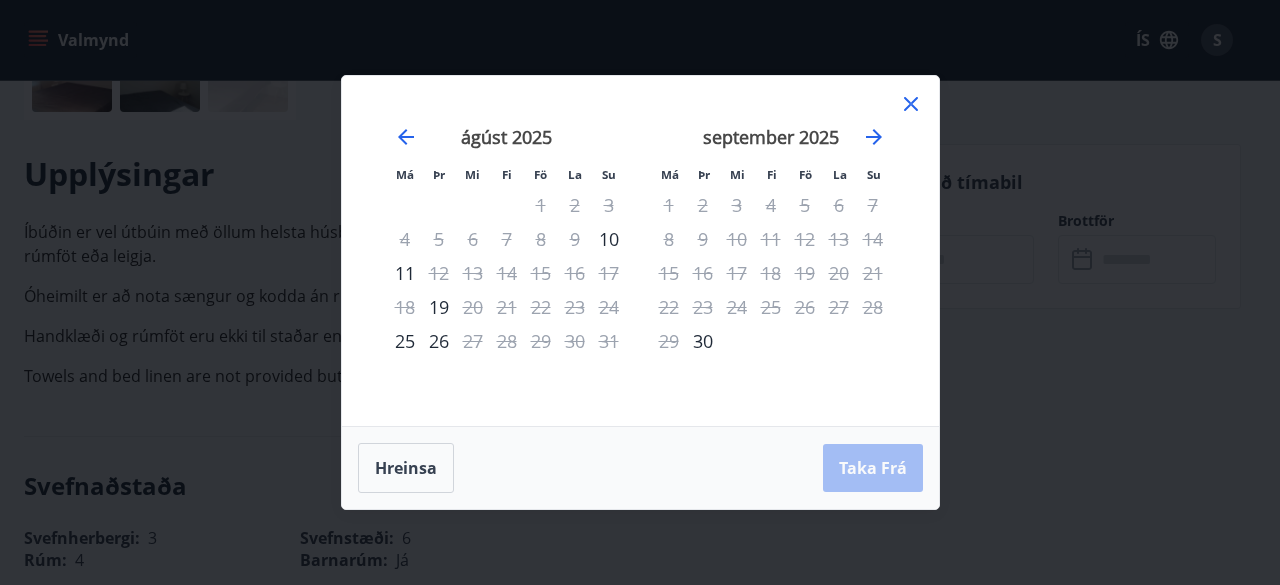 click 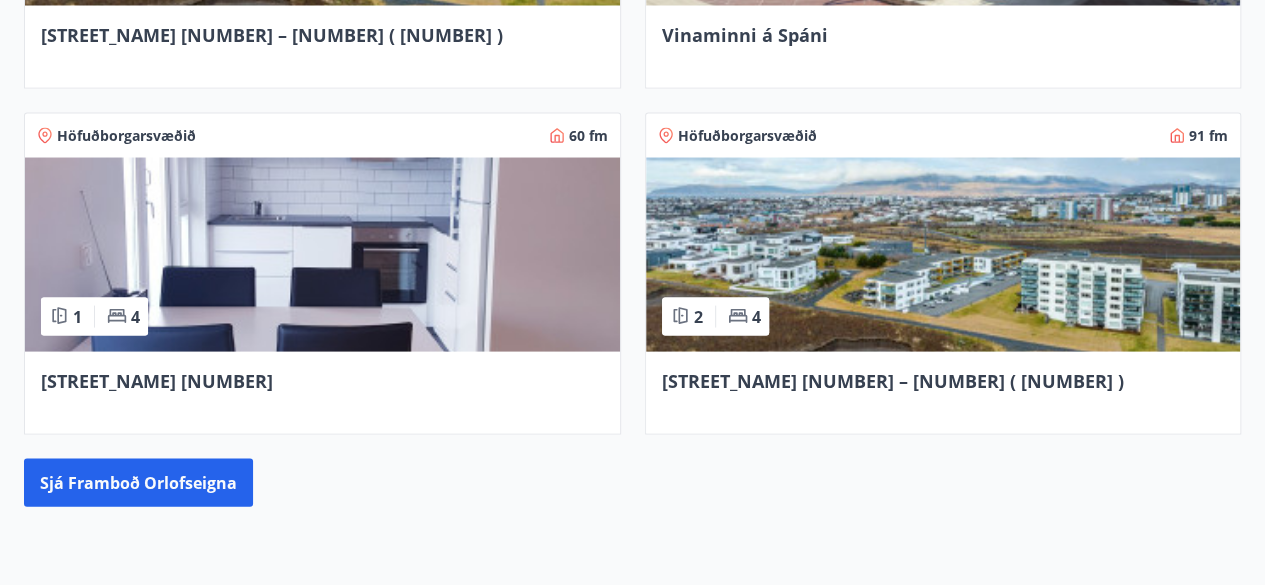 scroll, scrollTop: 1890, scrollLeft: 0, axis: vertical 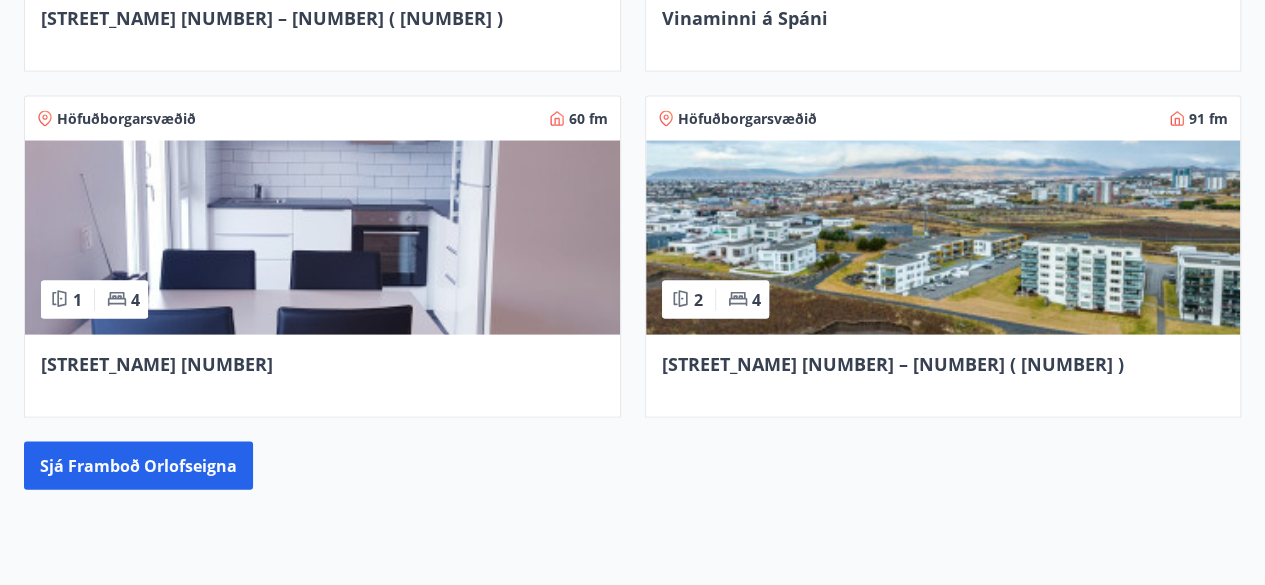 click at bounding box center [322, 237] 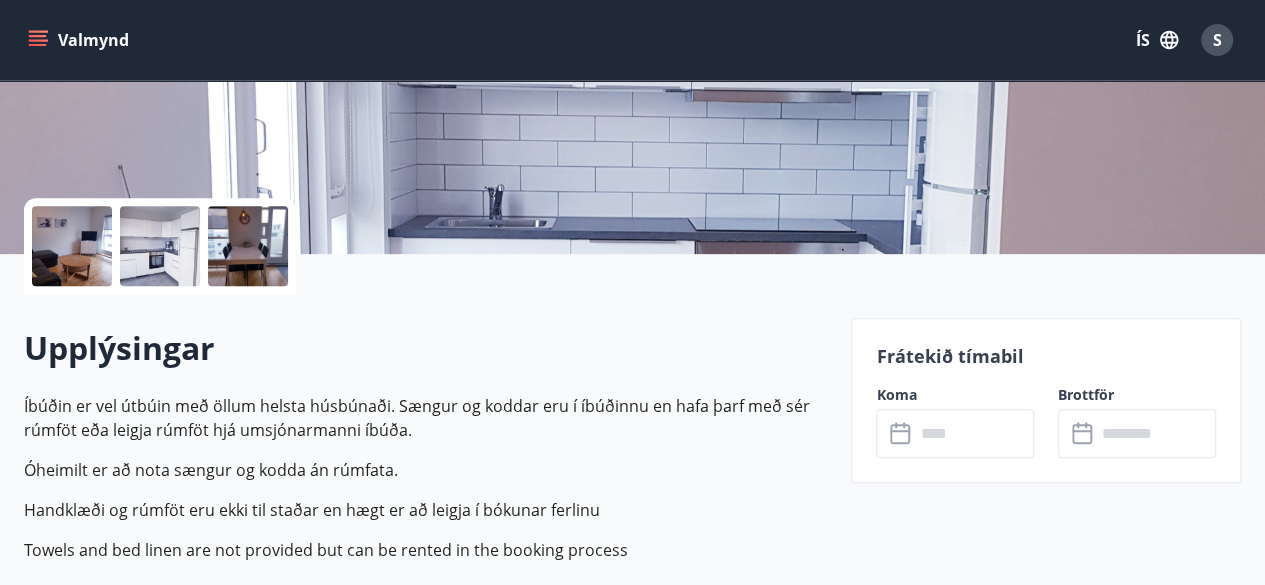 scroll, scrollTop: 360, scrollLeft: 0, axis: vertical 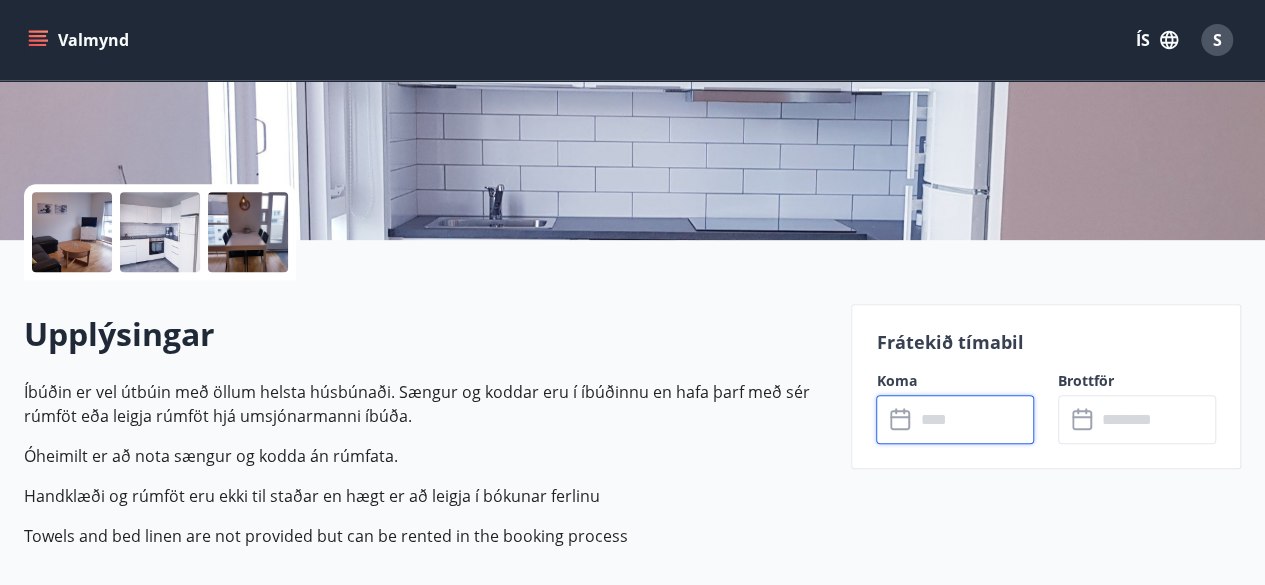 click at bounding box center [974, 419] 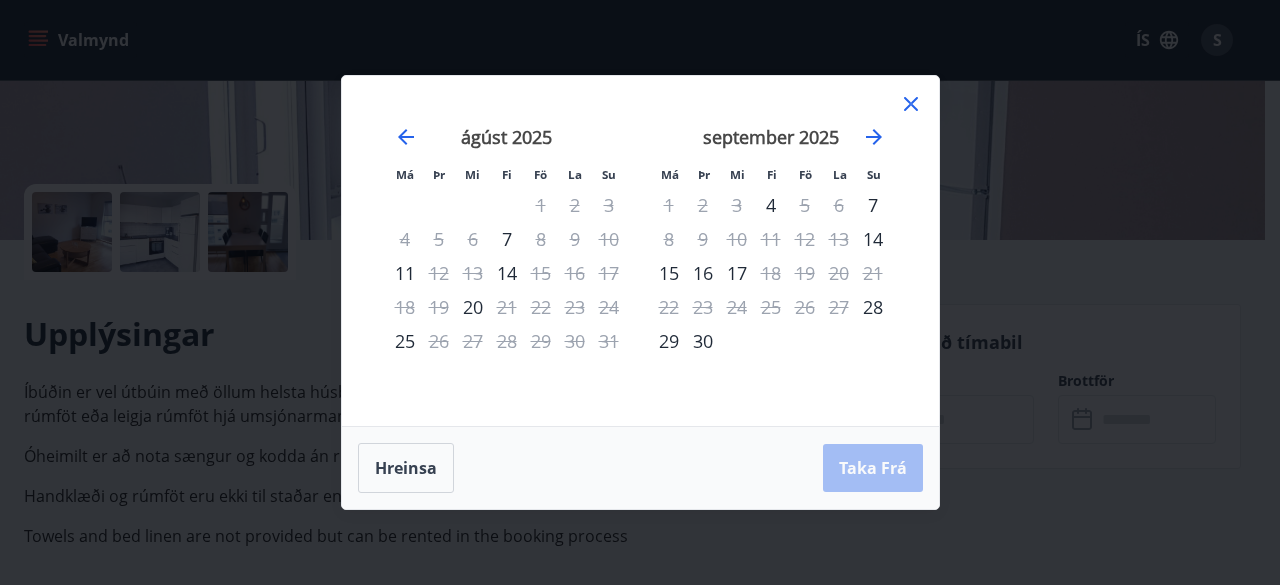 click 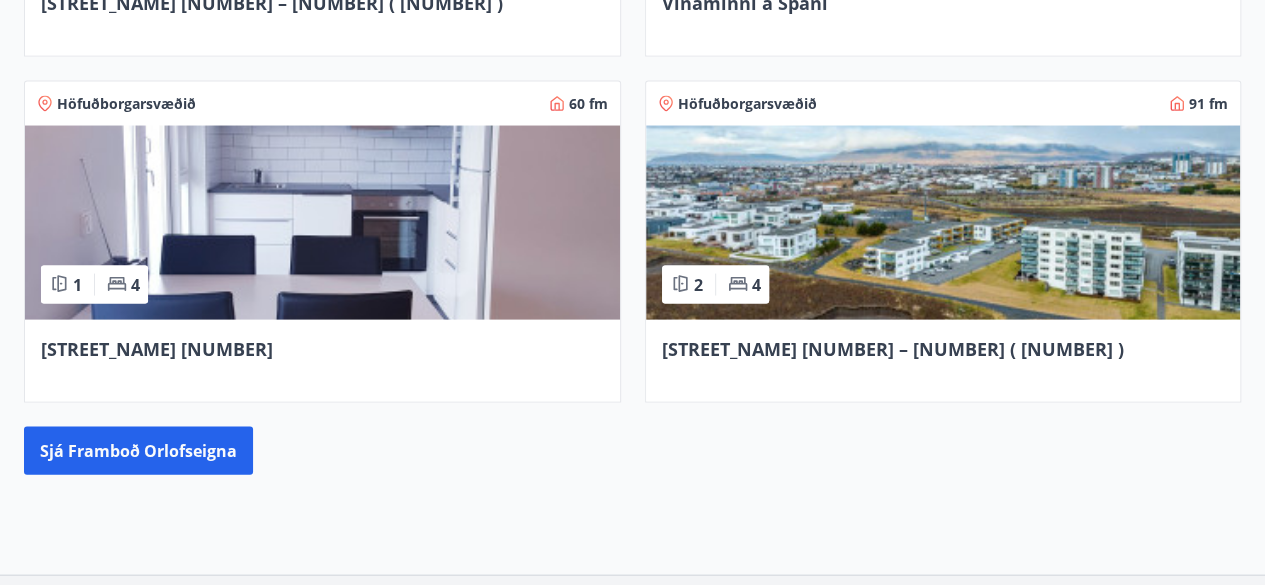 scroll, scrollTop: 1928, scrollLeft: 0, axis: vertical 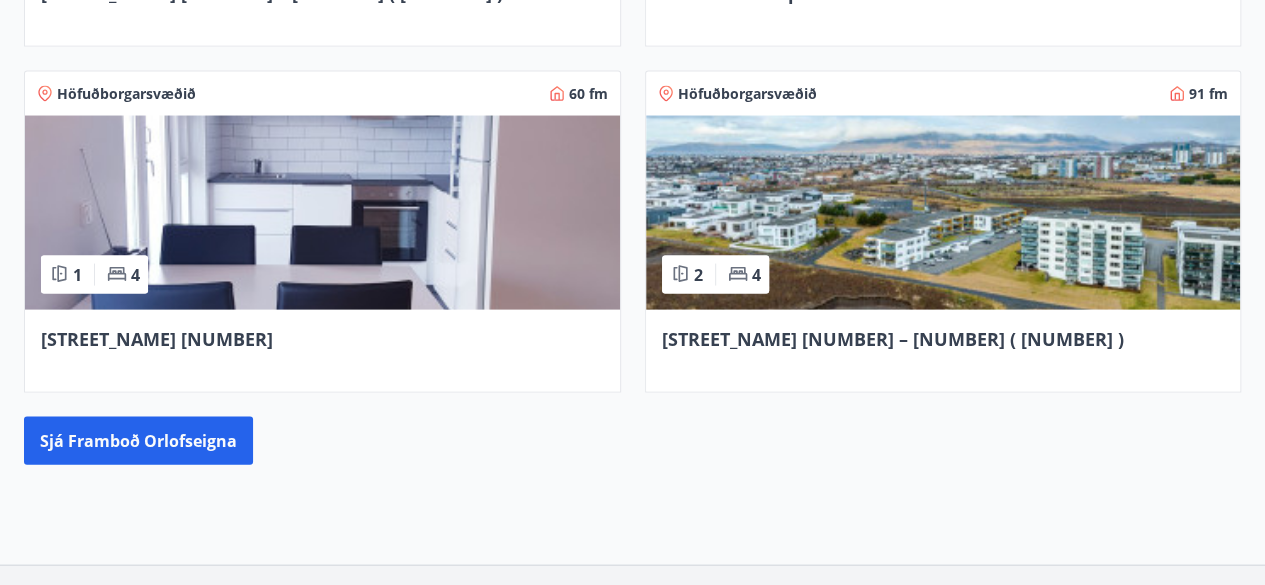 click at bounding box center [943, 213] 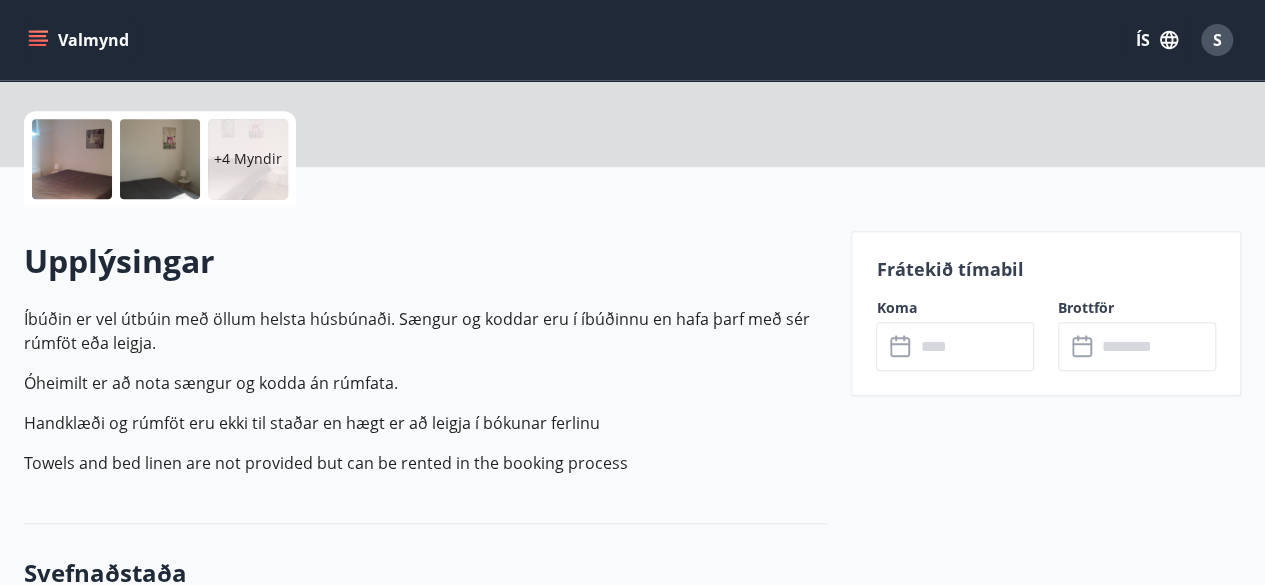scroll, scrollTop: 520, scrollLeft: 0, axis: vertical 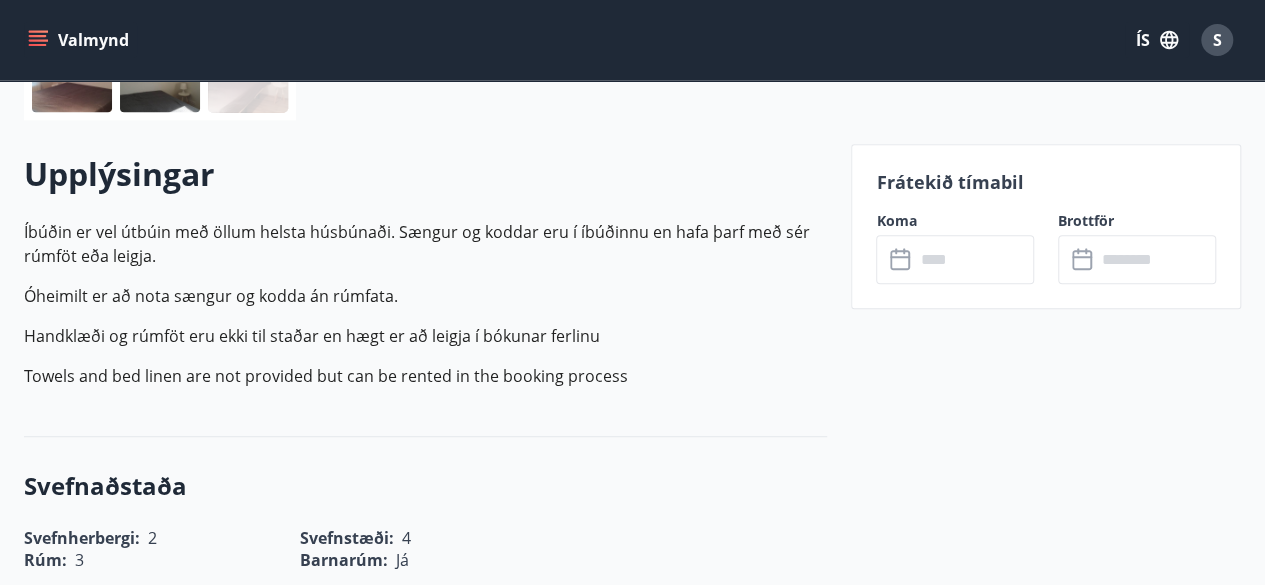 click at bounding box center (974, 259) 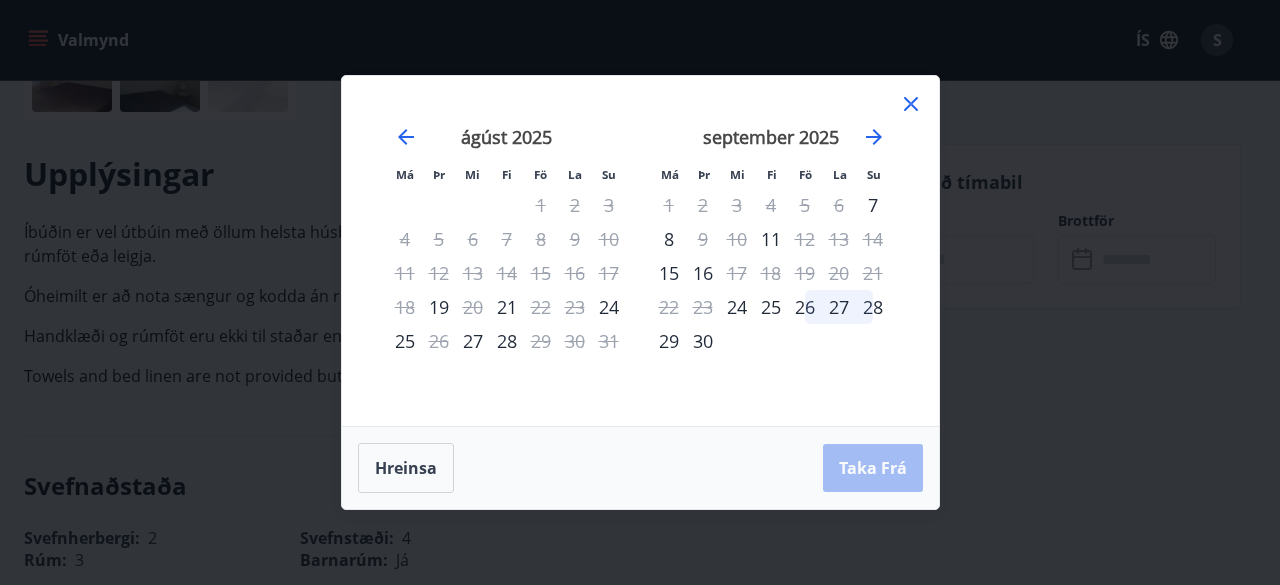 click 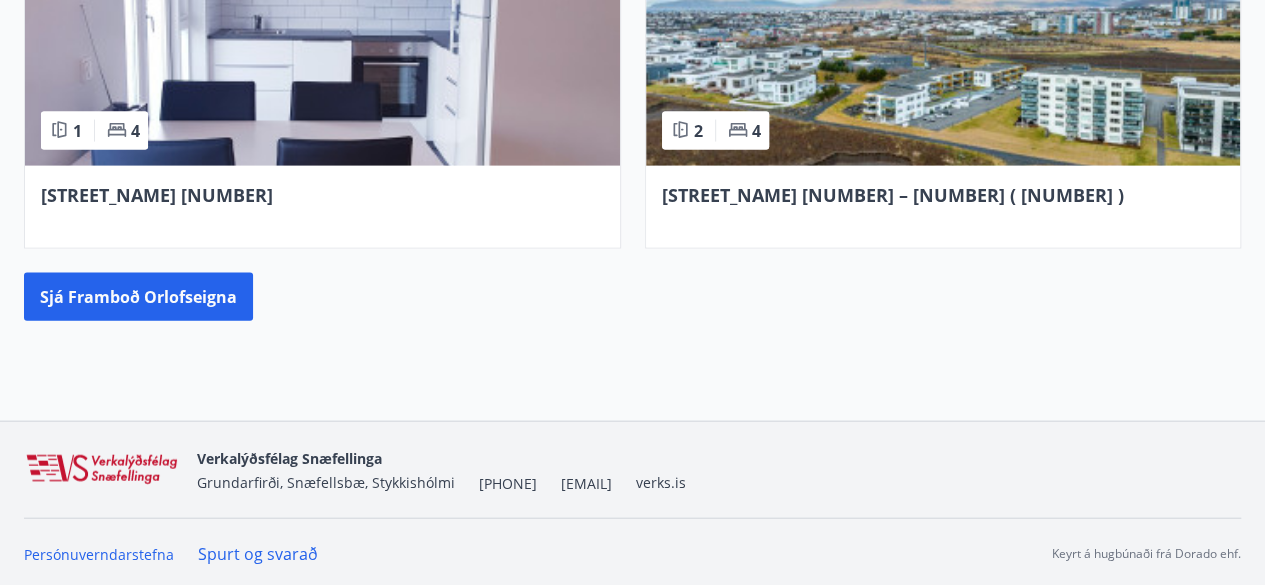 scroll, scrollTop: 2058, scrollLeft: 0, axis: vertical 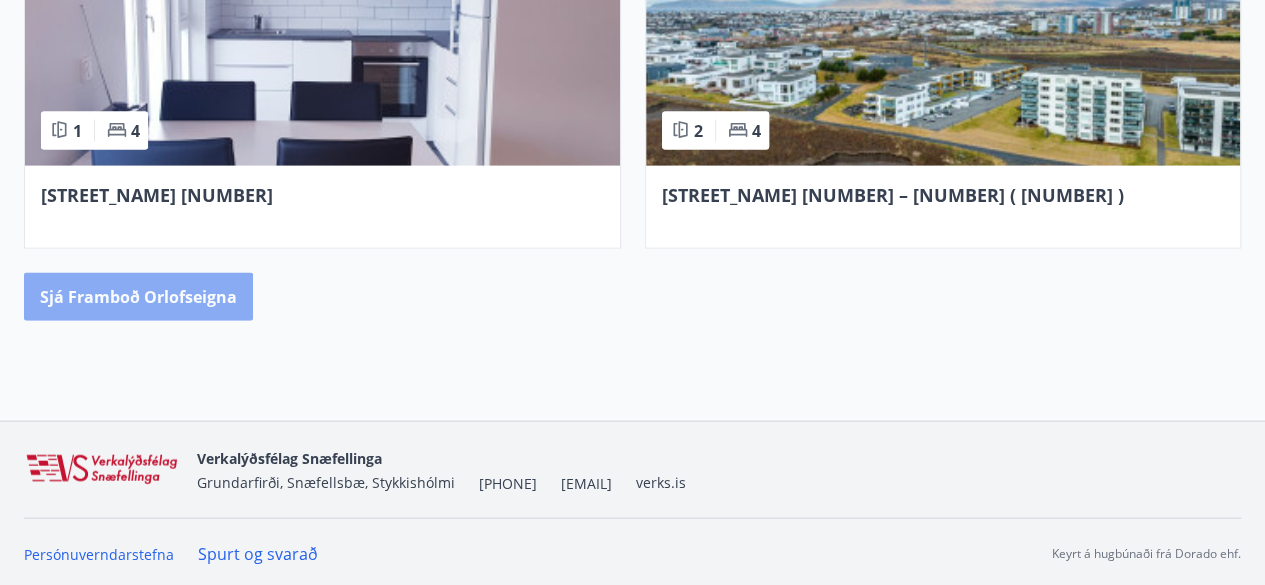 click on "Sjá framboð orlofseigna" at bounding box center (138, 297) 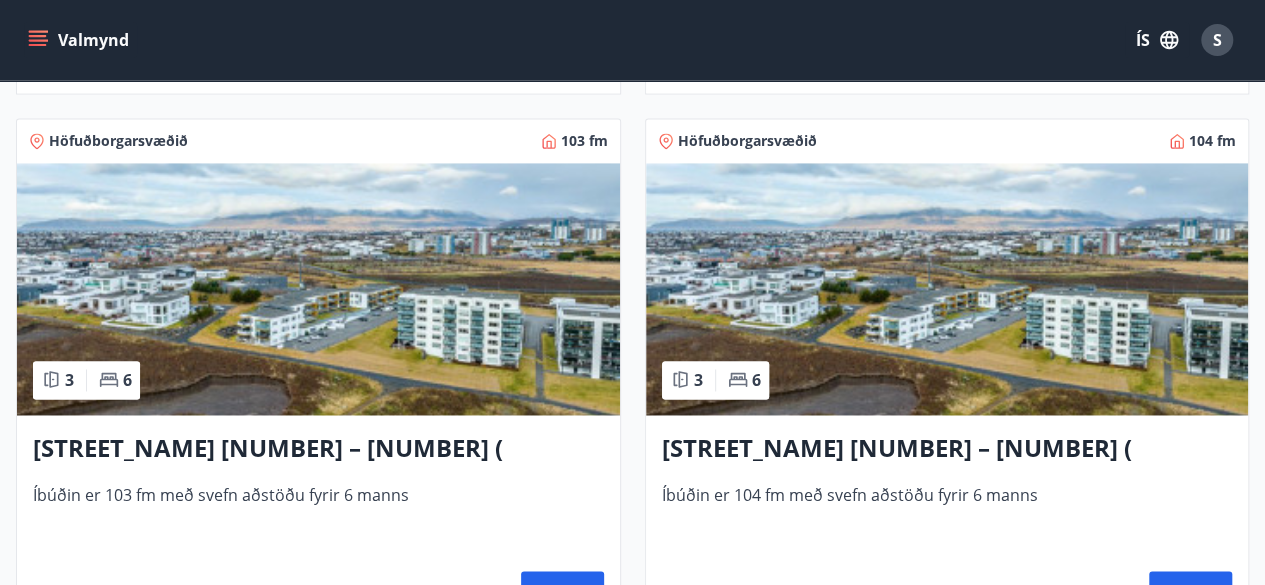 scroll, scrollTop: 1440, scrollLeft: 0, axis: vertical 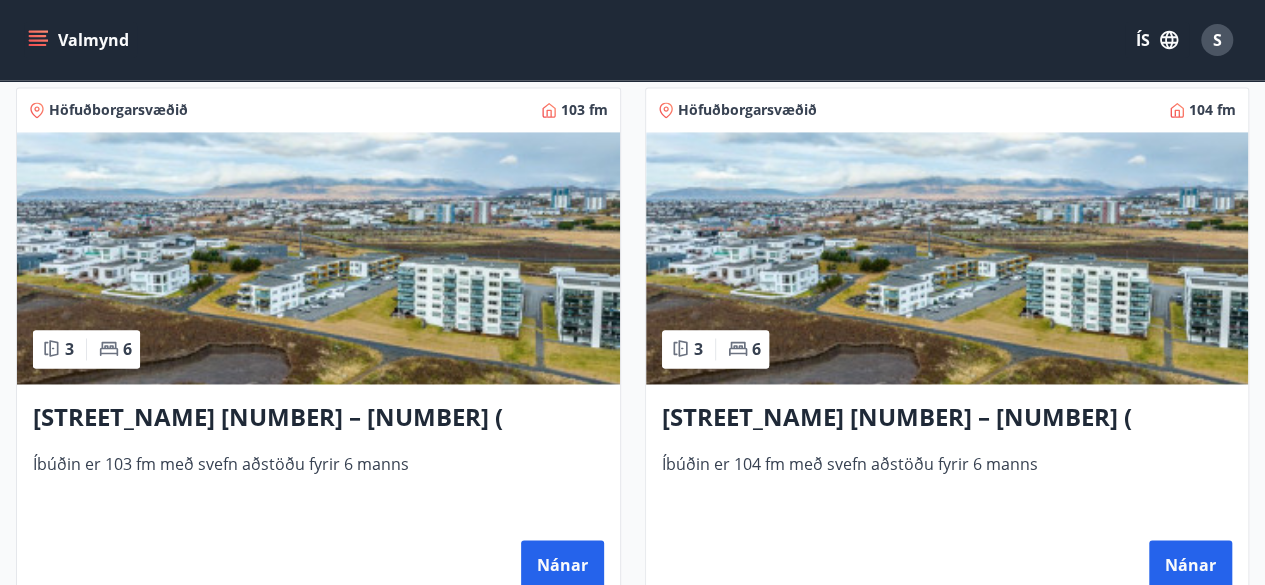 click at bounding box center [318, 258] 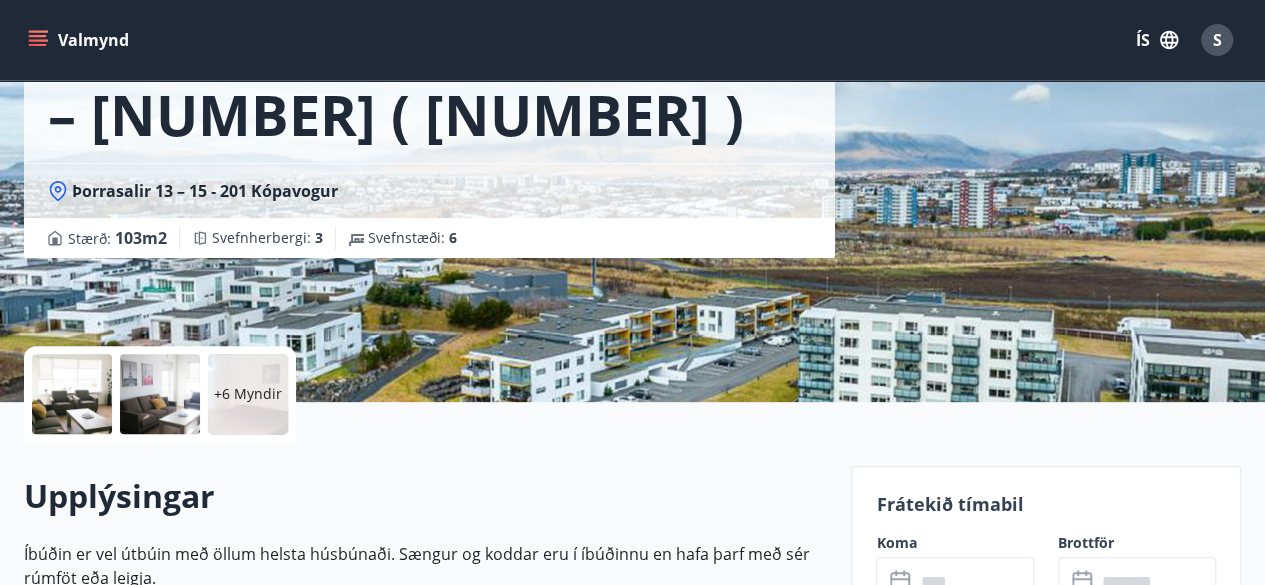 scroll, scrollTop: 400, scrollLeft: 0, axis: vertical 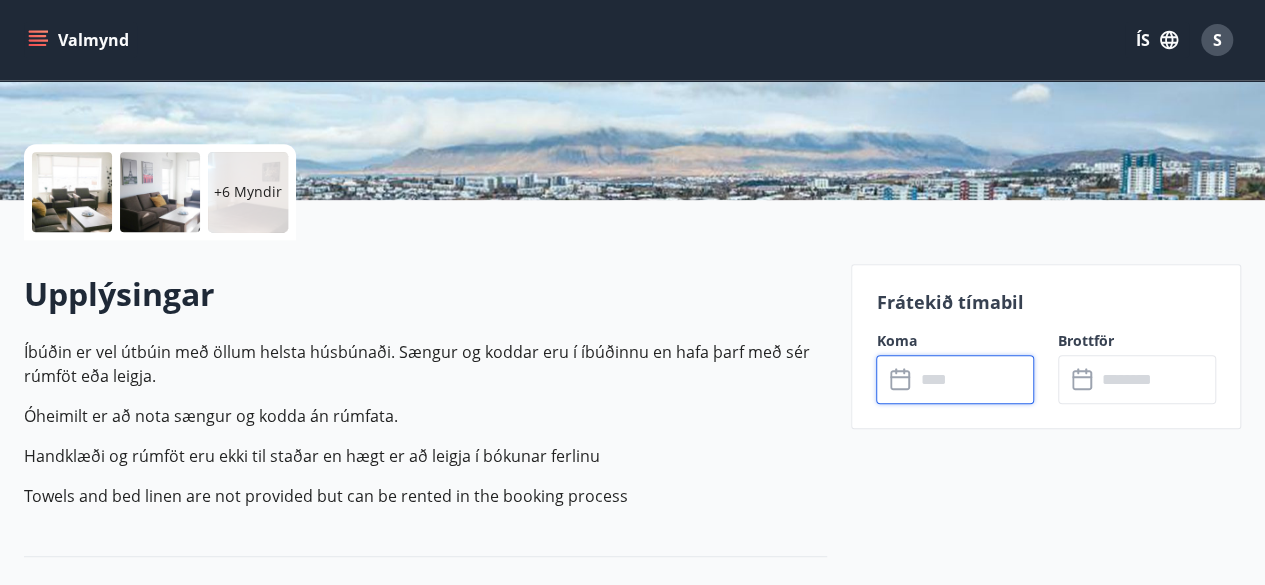 click at bounding box center (974, 379) 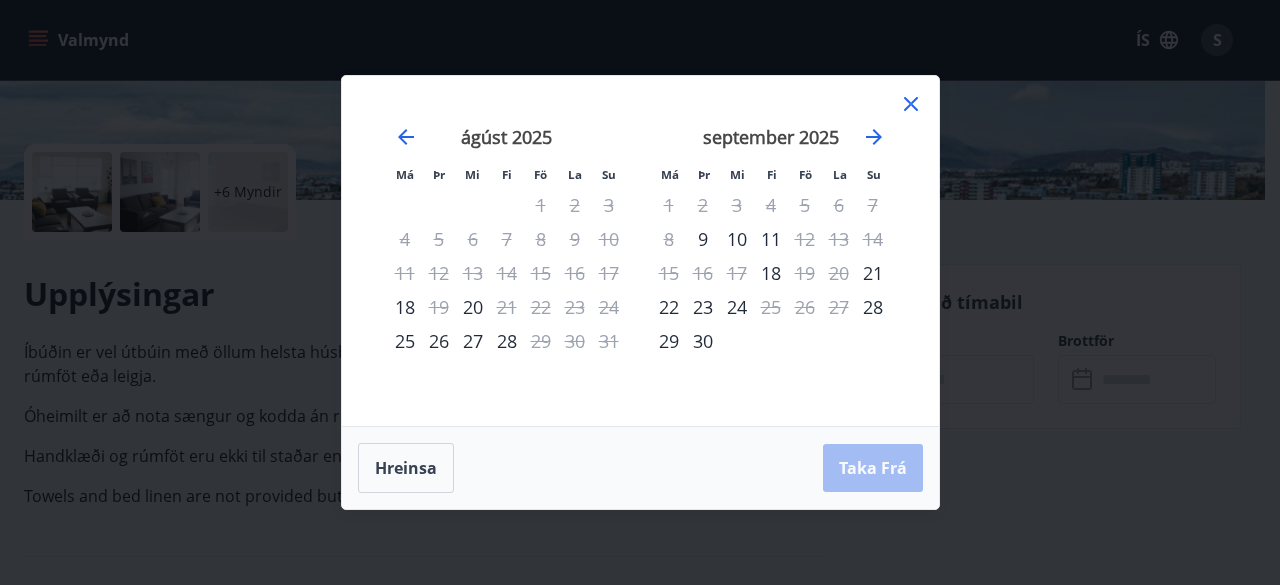 click 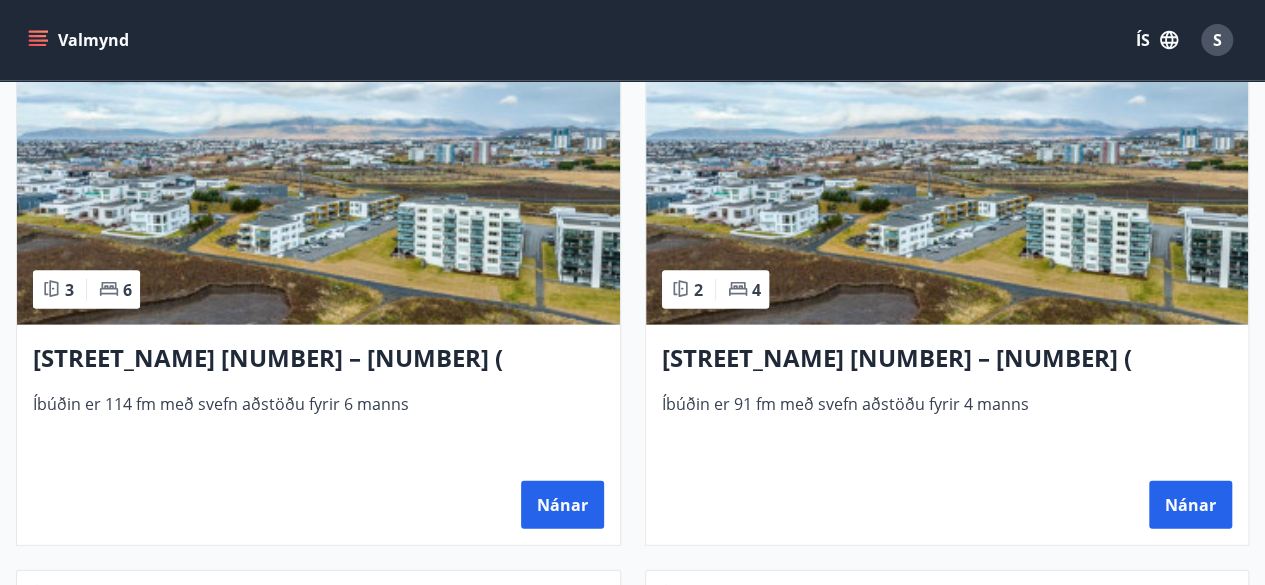 scroll, scrollTop: 2120, scrollLeft: 0, axis: vertical 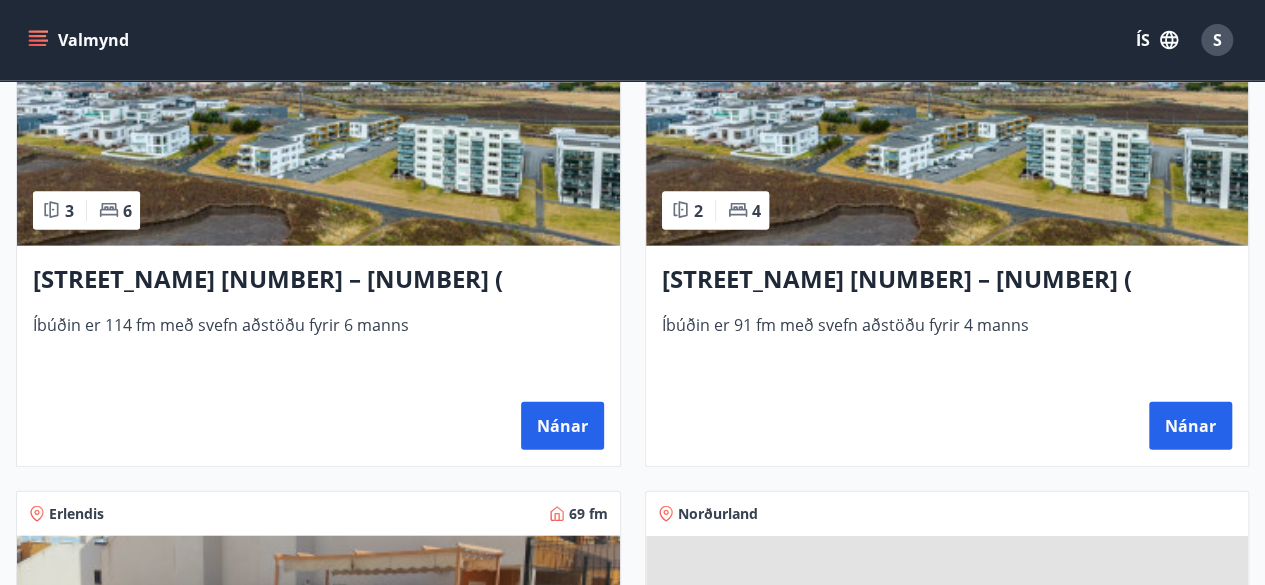 click at bounding box center (318, 120) 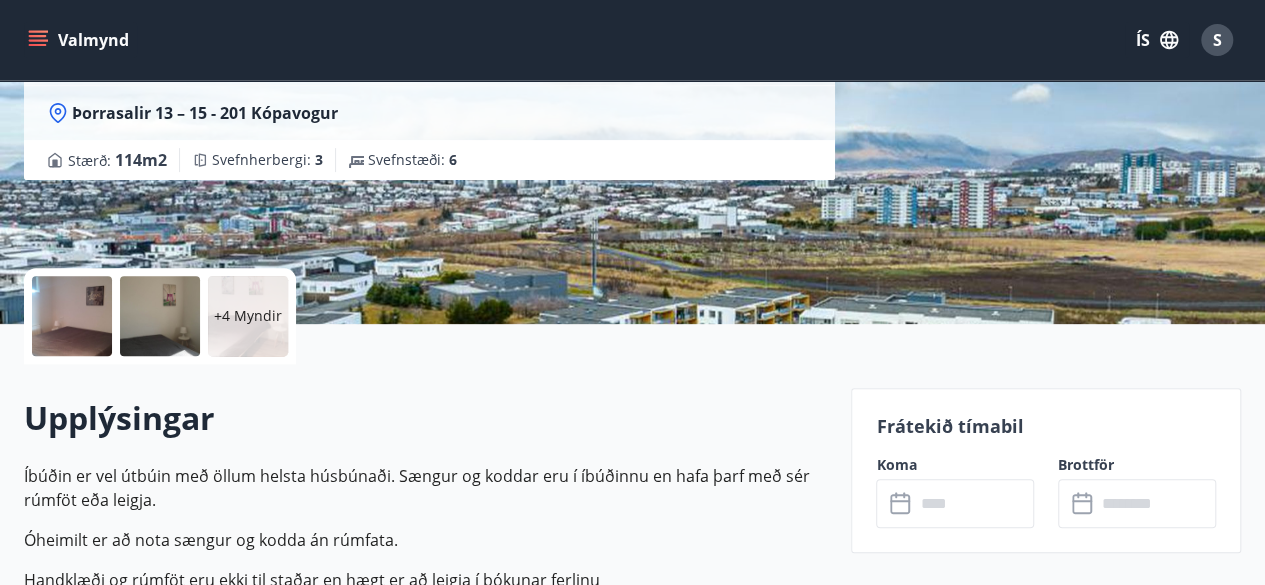 scroll, scrollTop: 480, scrollLeft: 0, axis: vertical 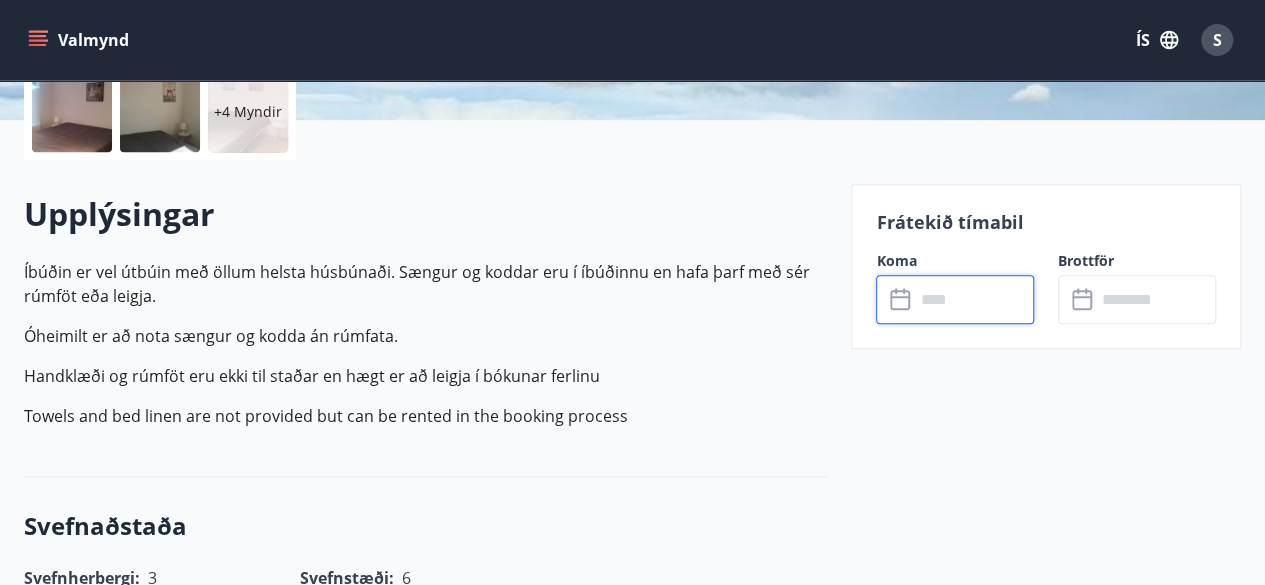 click at bounding box center (974, 299) 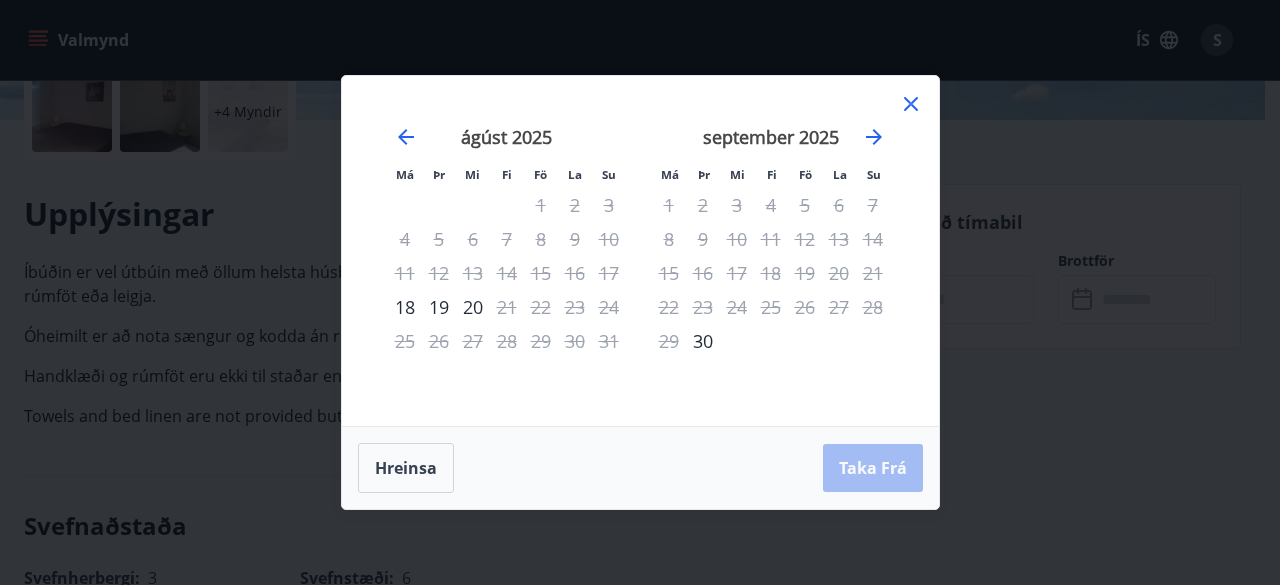 click 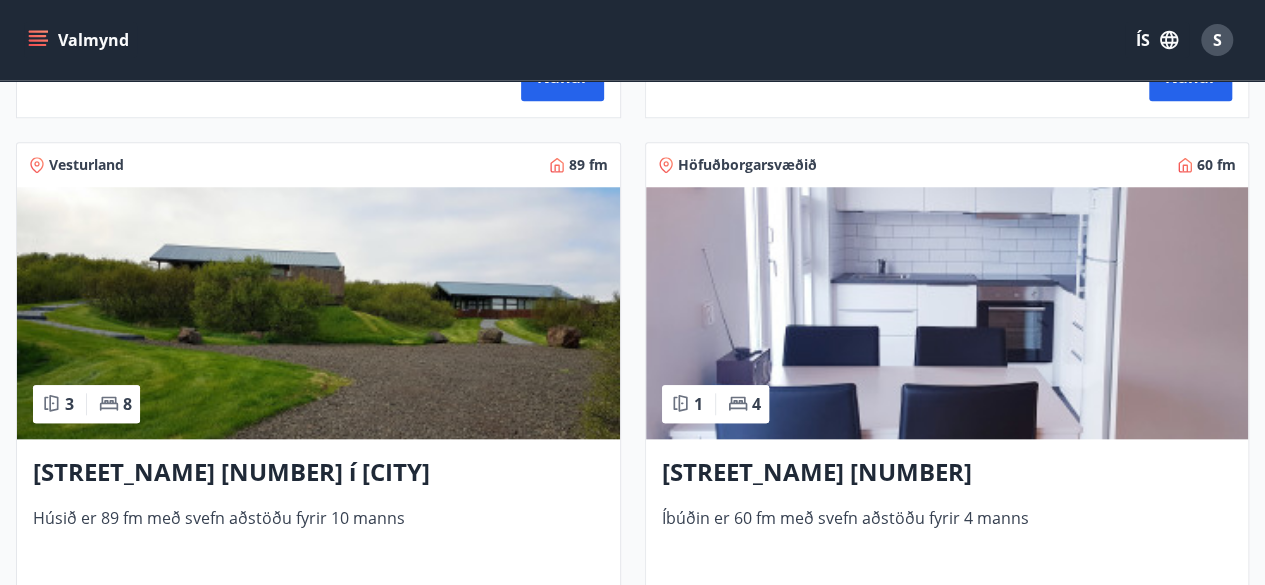 scroll, scrollTop: 880, scrollLeft: 0, axis: vertical 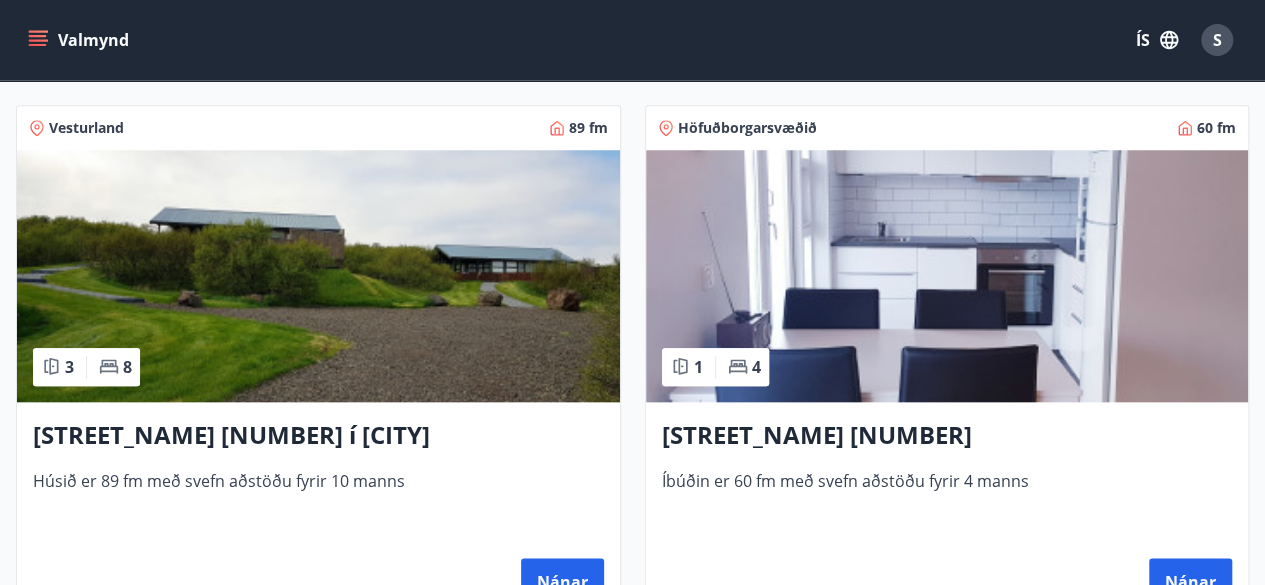click at bounding box center [947, 276] 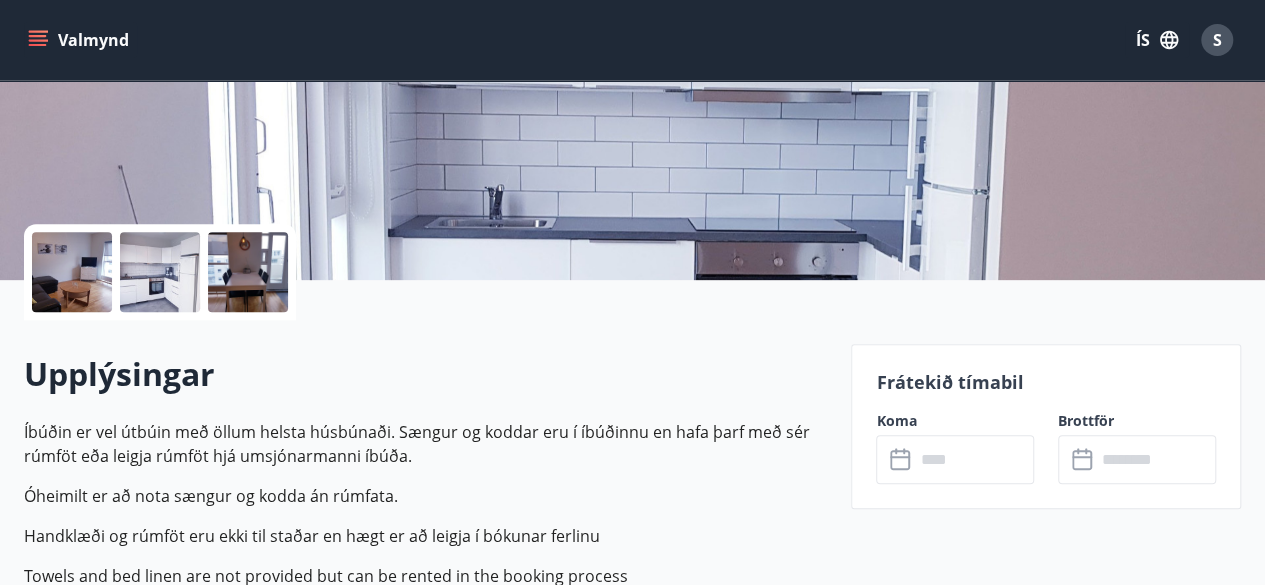 scroll, scrollTop: 360, scrollLeft: 0, axis: vertical 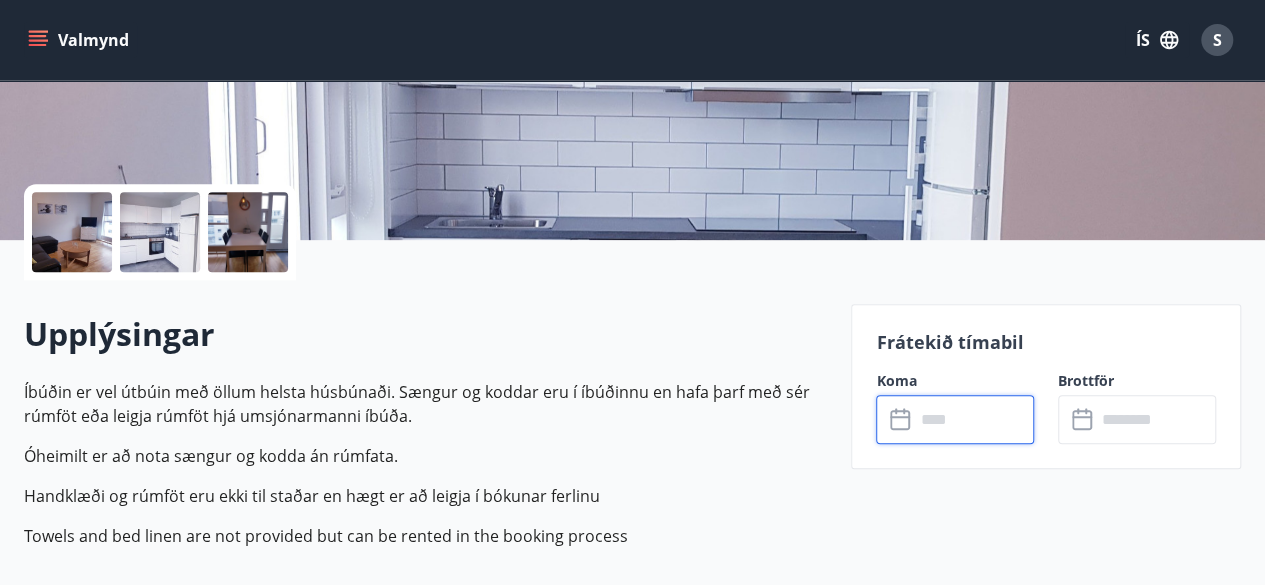 click at bounding box center [974, 419] 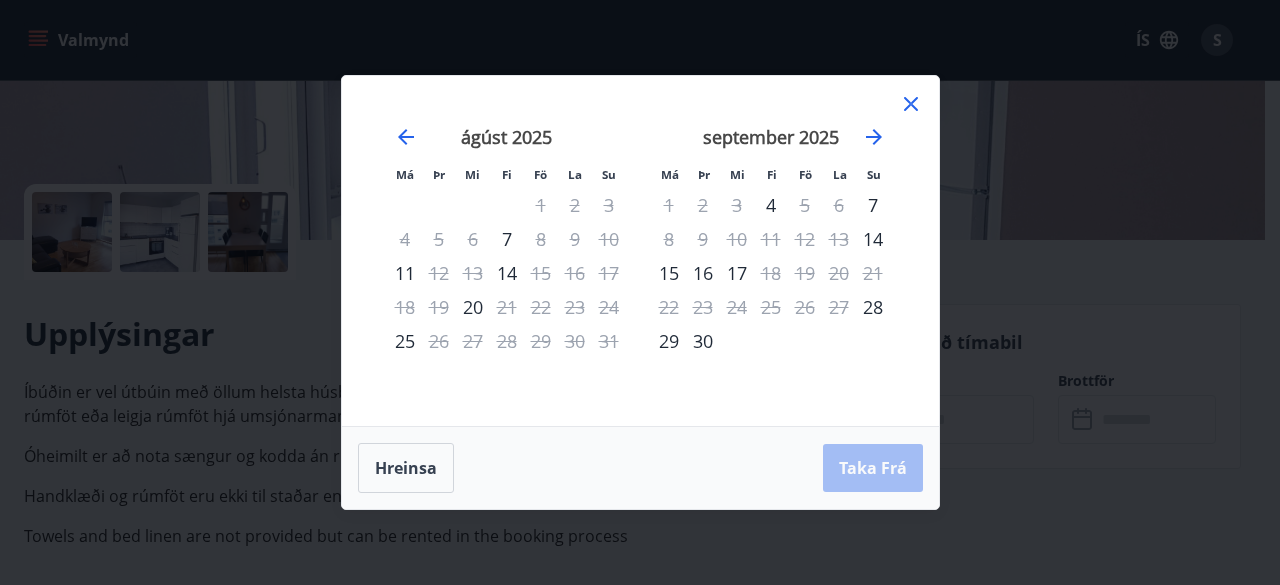 click 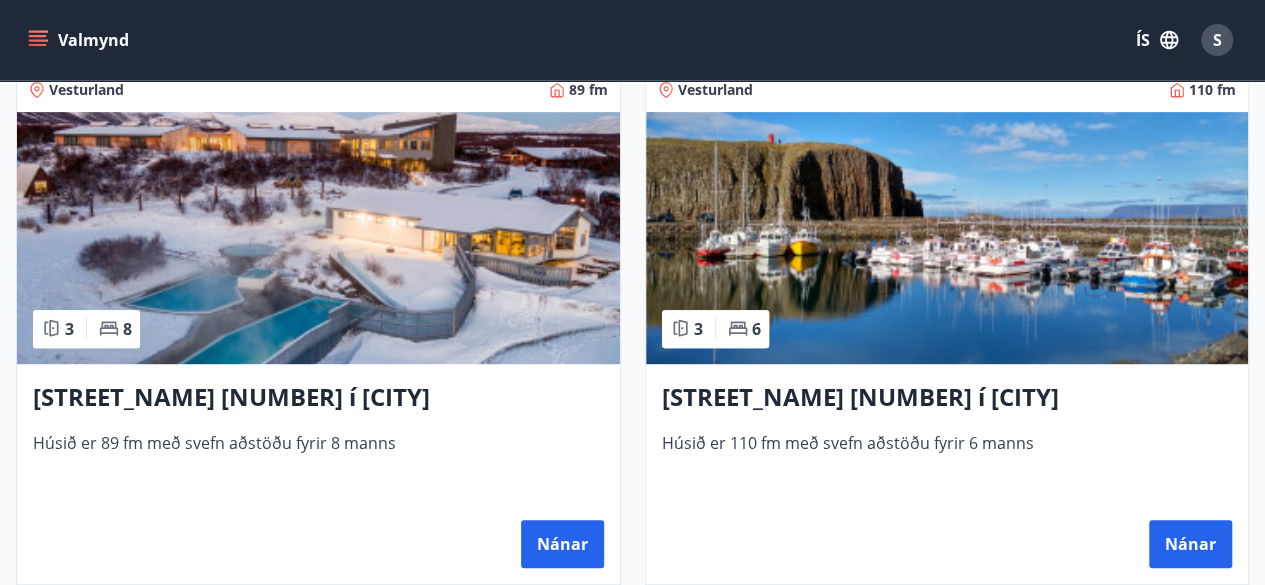 scroll, scrollTop: 440, scrollLeft: 0, axis: vertical 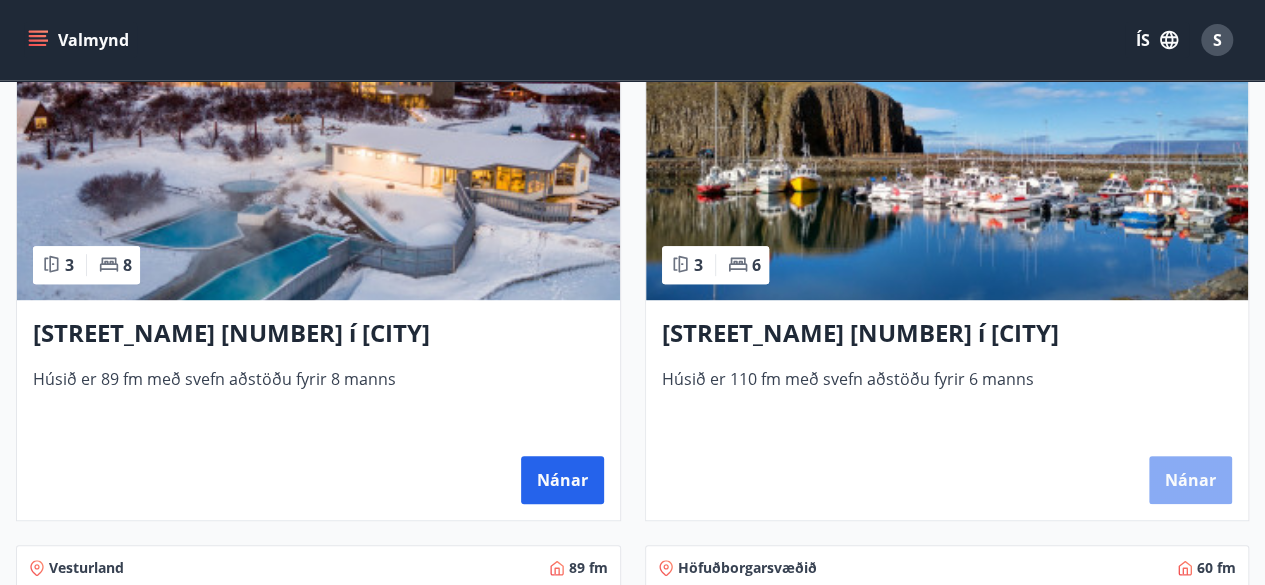 click on "Nánar" at bounding box center [1190, 480] 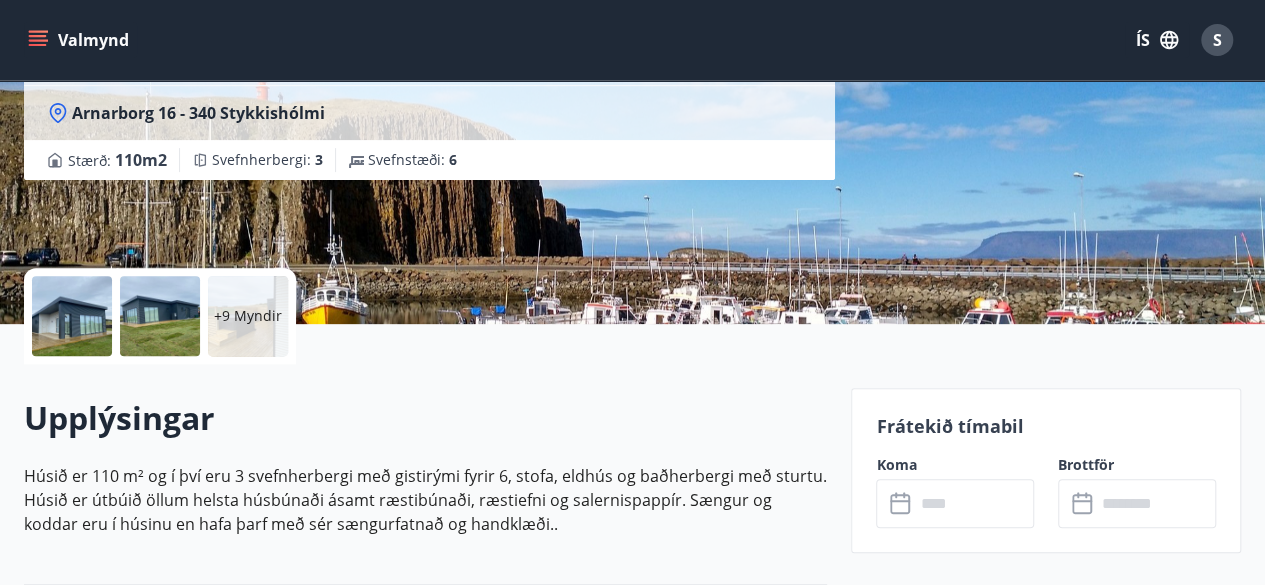 scroll, scrollTop: 360, scrollLeft: 0, axis: vertical 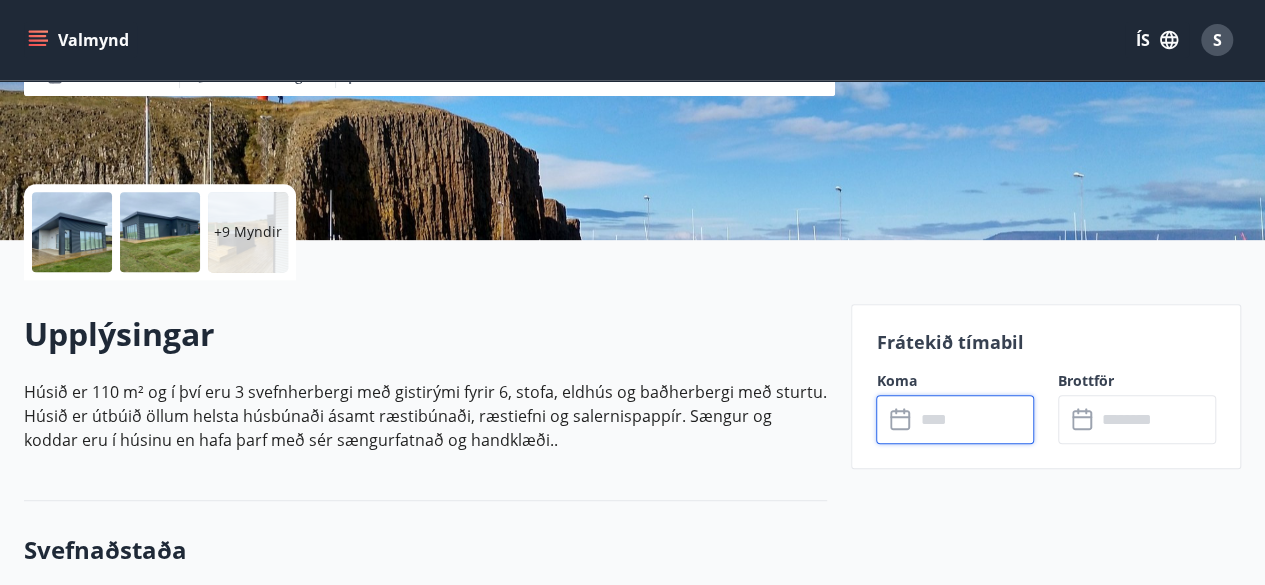 click at bounding box center [974, 419] 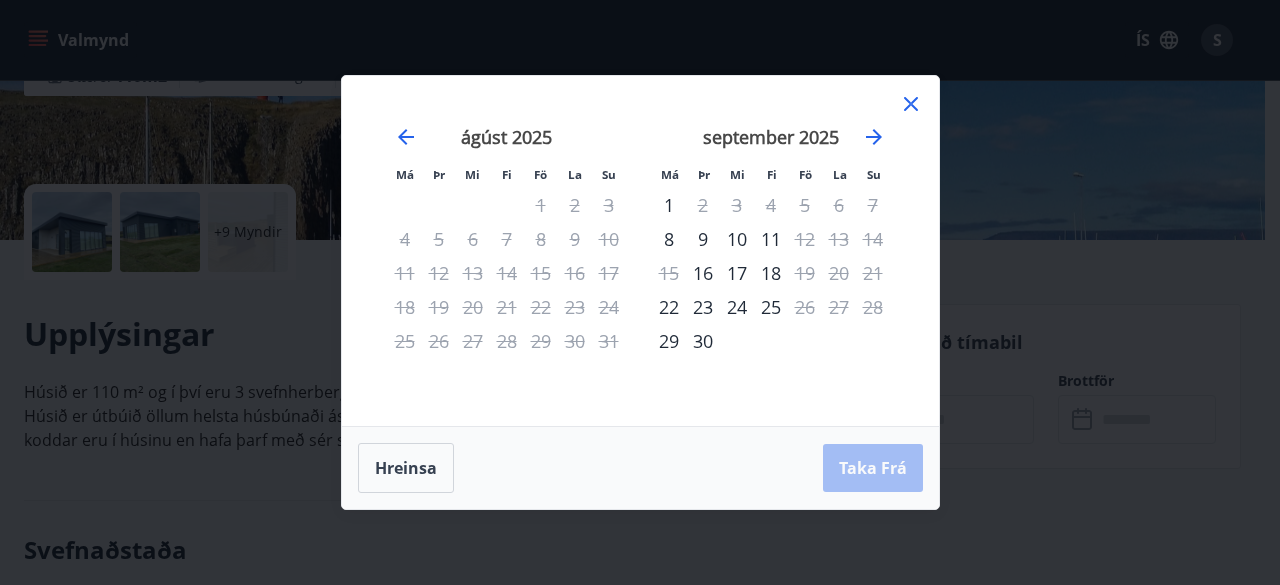 click 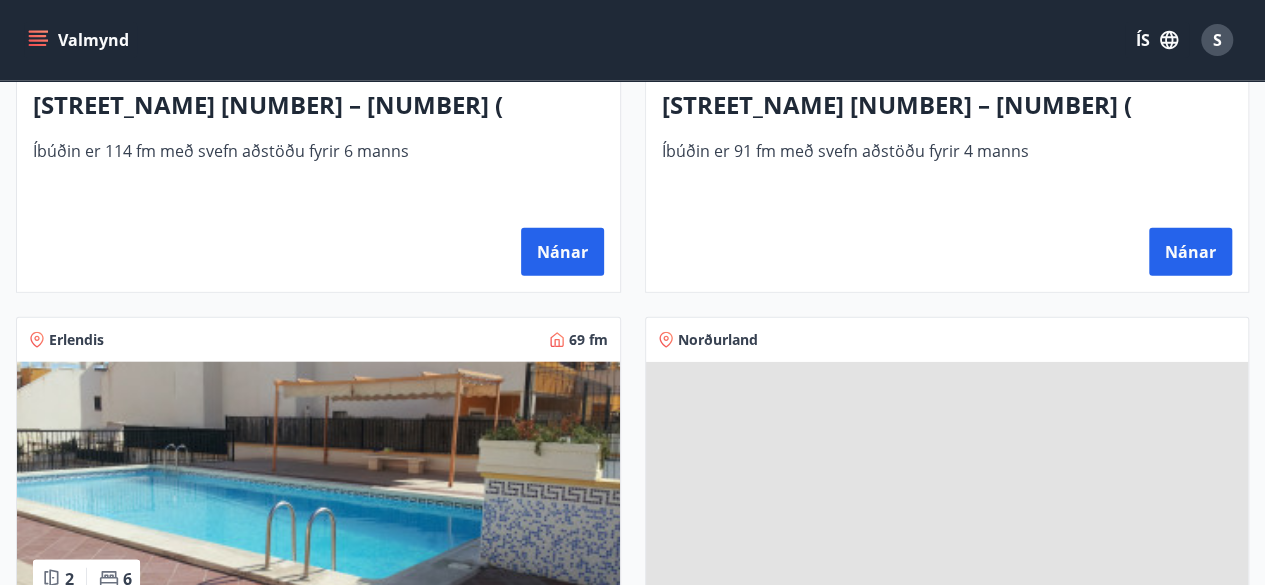 scroll, scrollTop: 2040, scrollLeft: 0, axis: vertical 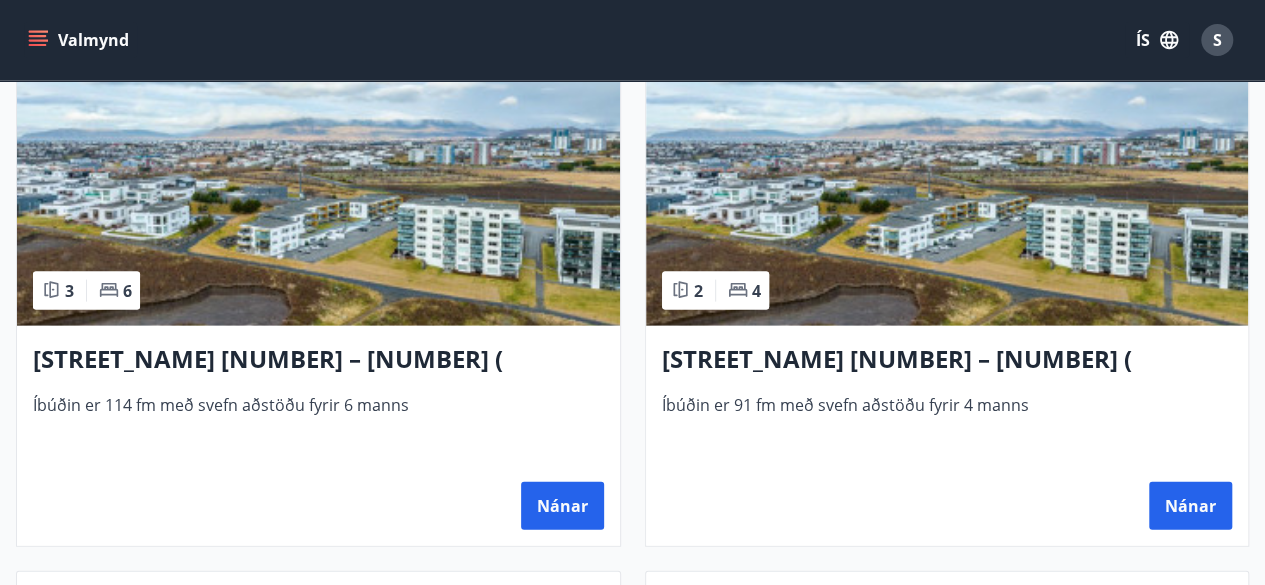 click at bounding box center [947, 200] 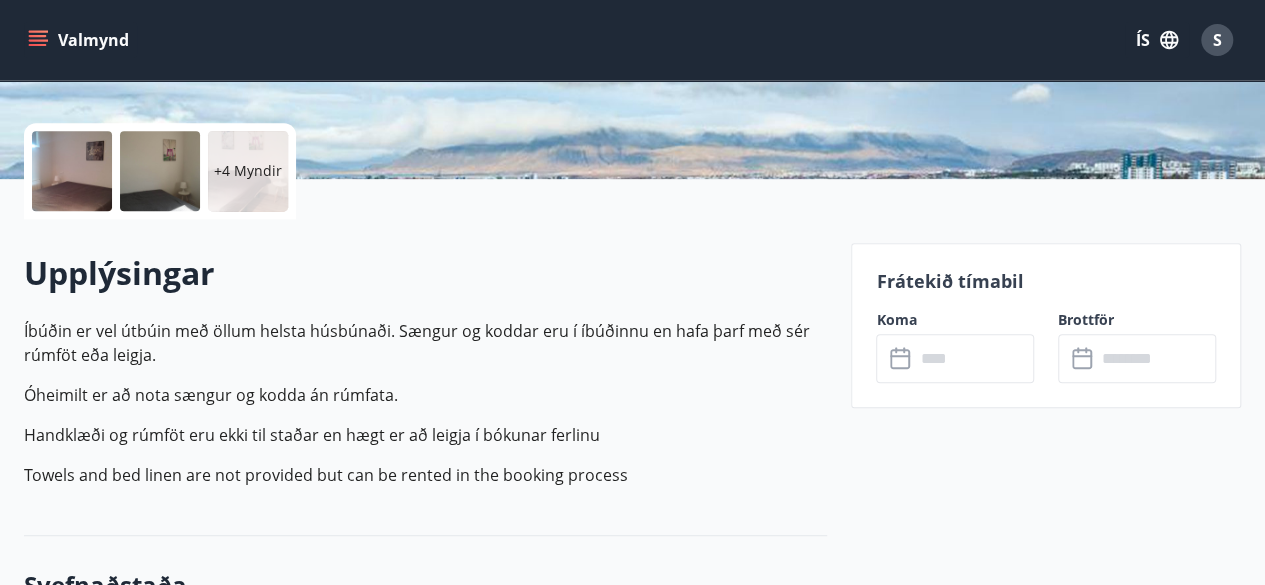 scroll, scrollTop: 480, scrollLeft: 0, axis: vertical 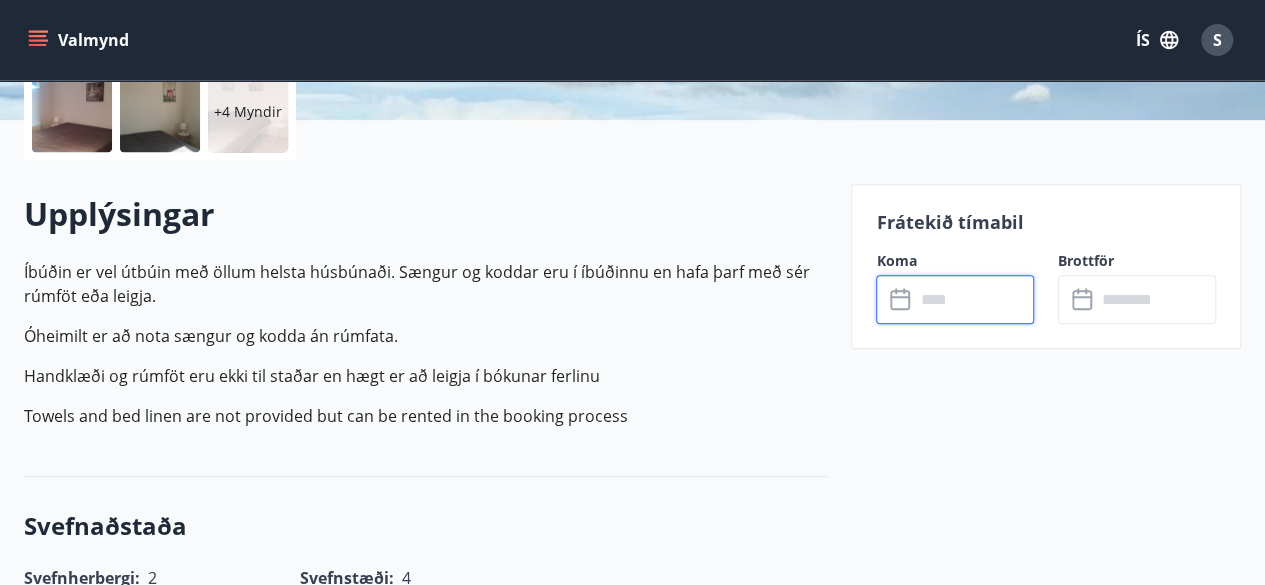 click at bounding box center (974, 299) 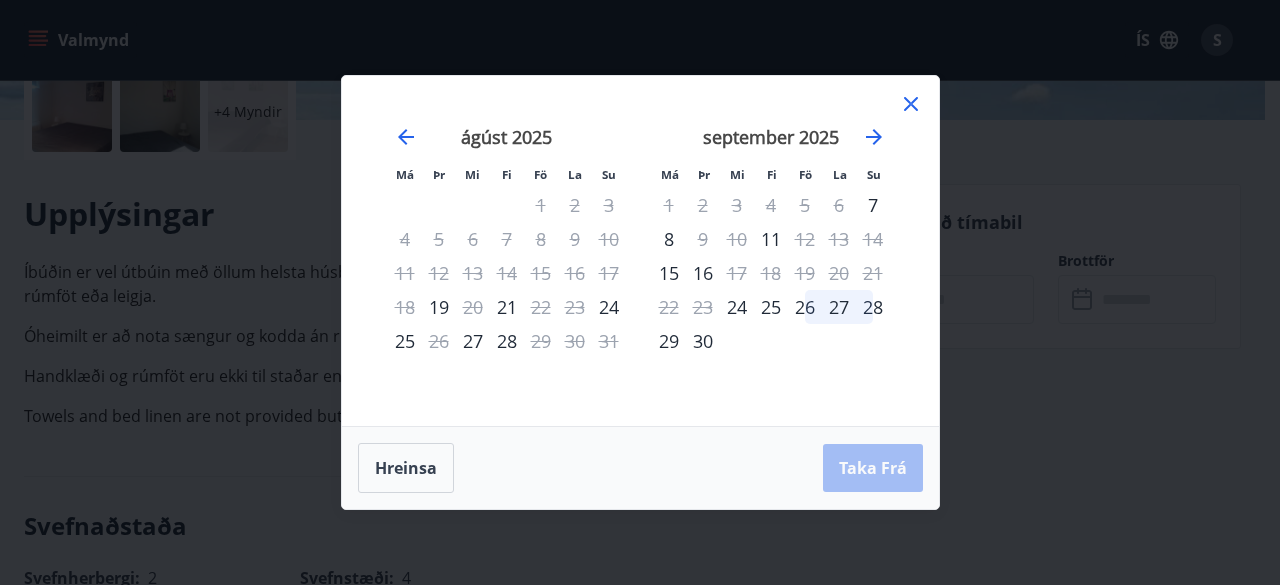 click 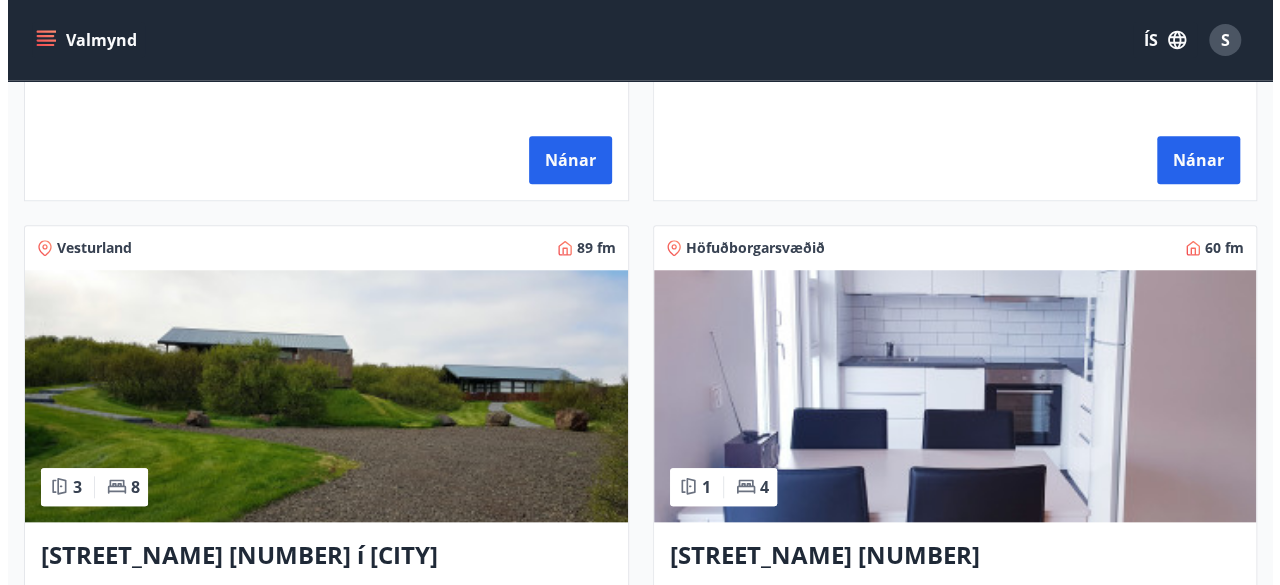 scroll, scrollTop: 840, scrollLeft: 0, axis: vertical 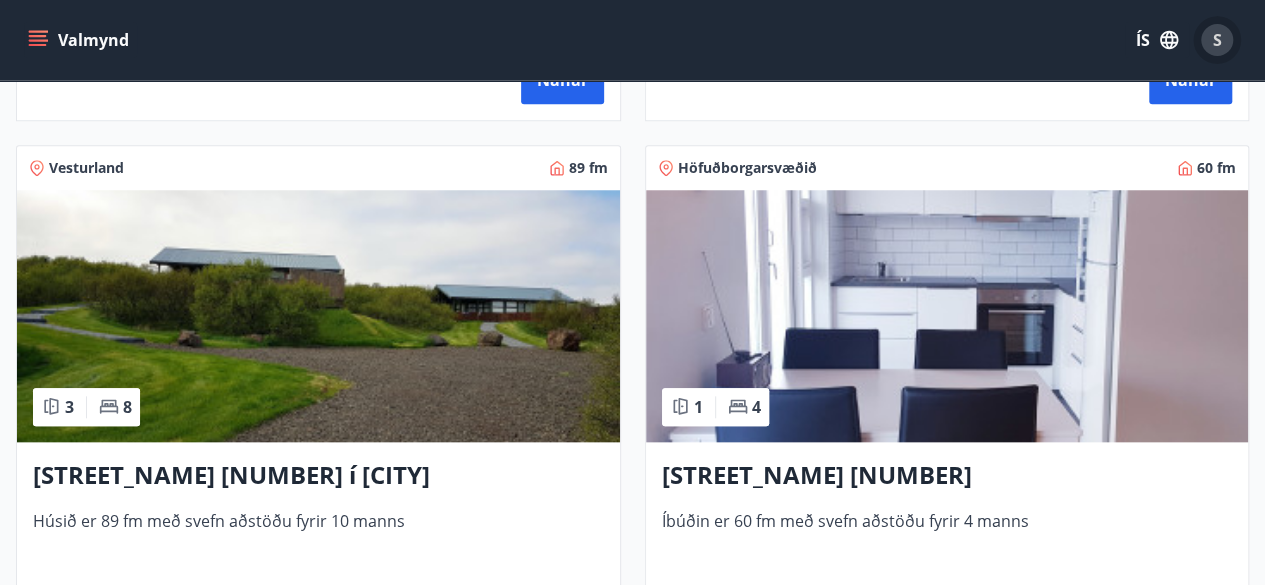 click on "S" at bounding box center (1217, 40) 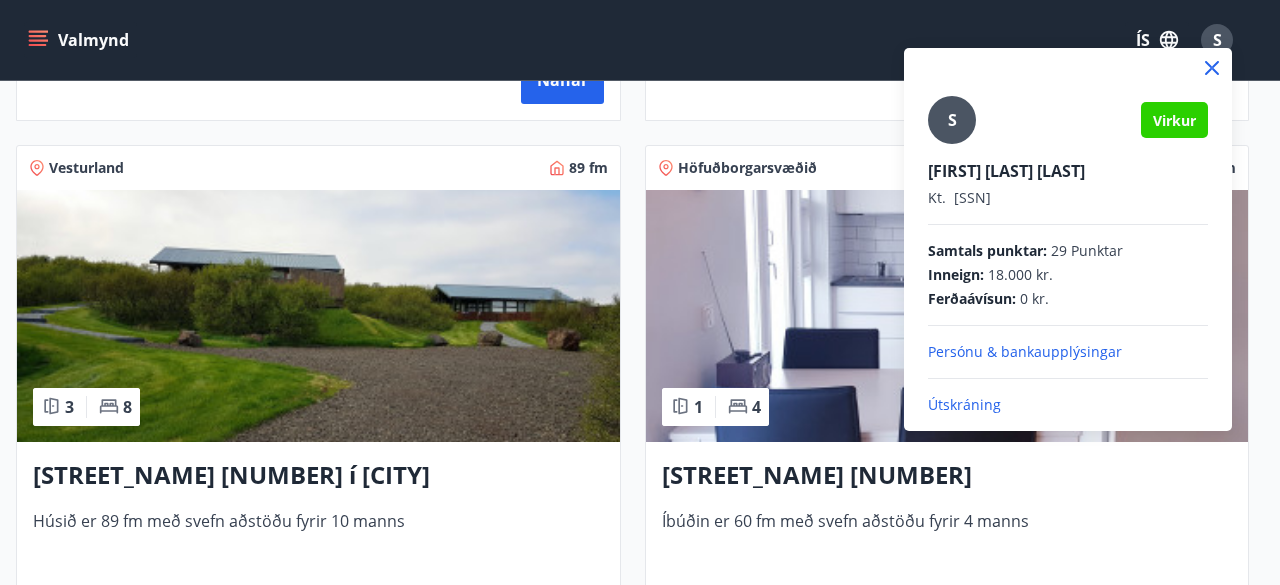 click on "Útskráning" at bounding box center (1068, 405) 